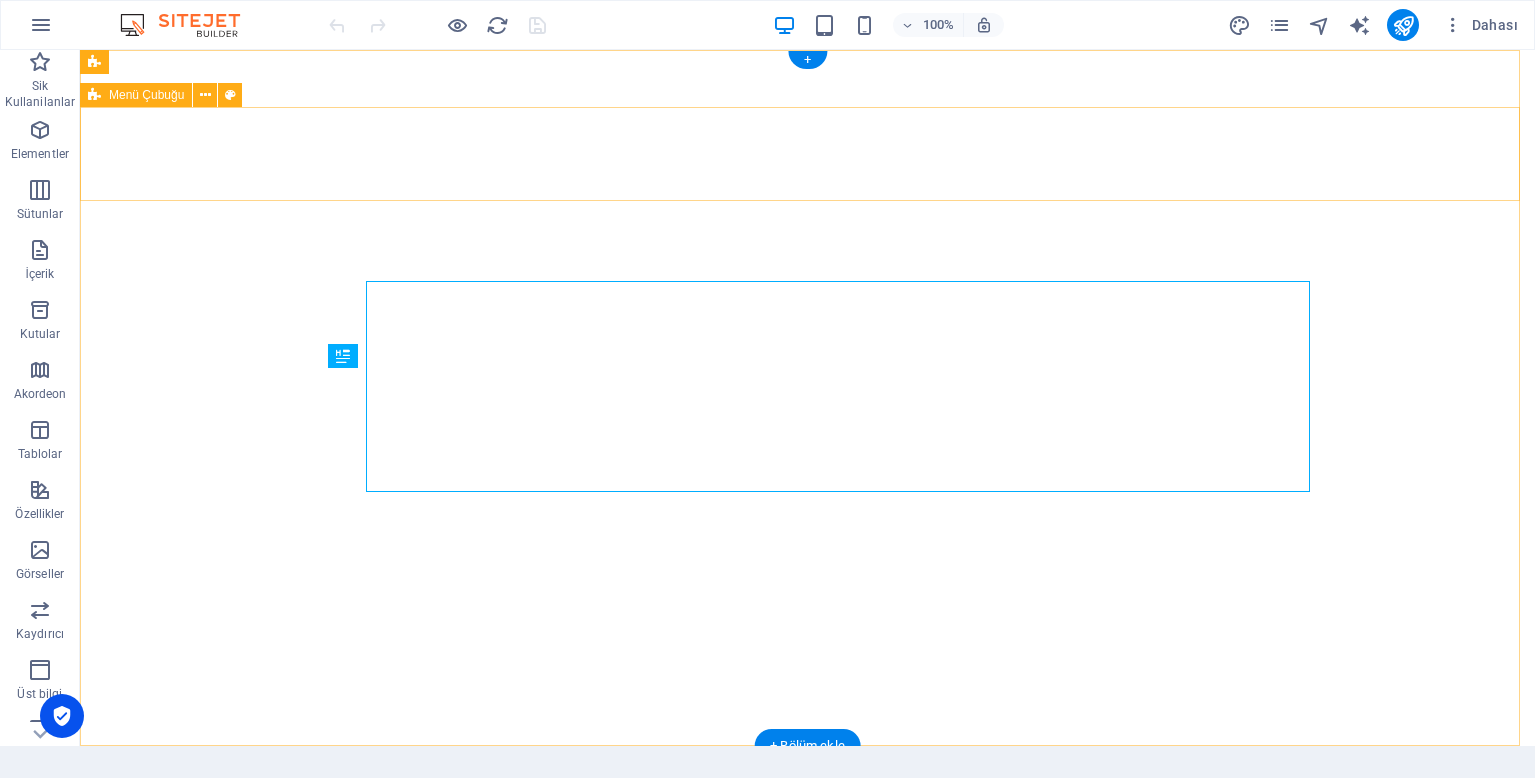 scroll, scrollTop: 0, scrollLeft: 0, axis: both 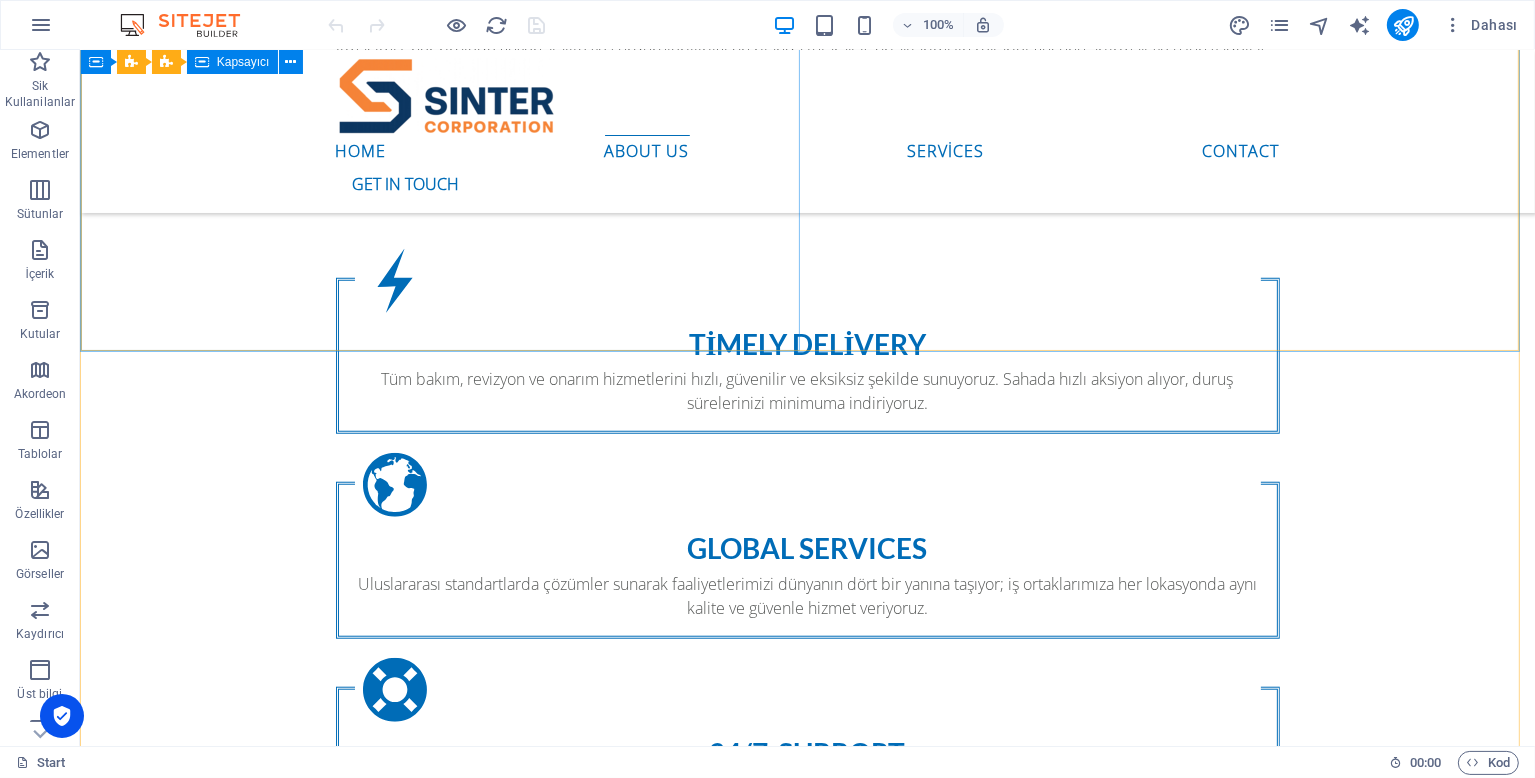 click on "Fantastic Service Projelerinizin ihtiyaç duyduğu hızlı müdahale, kesintisiz destek ve uluslararası standartlarda hizmet anlayışımızla faaliyetlerinizi her koşulda güvence altına alıyoruz. Deneyimli ekibimizle dünyanın her noktasına yüksek kaliteyi ulaştırıyor; işlerinizi planlandığı şekilde, zamanında ve sorunsuz yürütmeniz için yanınızda oluyoruz. Kalite, hız ve süreklilikten ödün vermeden, güçlü iletişim ve çözüm odaklı yaklaşımımızla değer katmayı hedefliyoruz." at bounding box center (806, 1035) 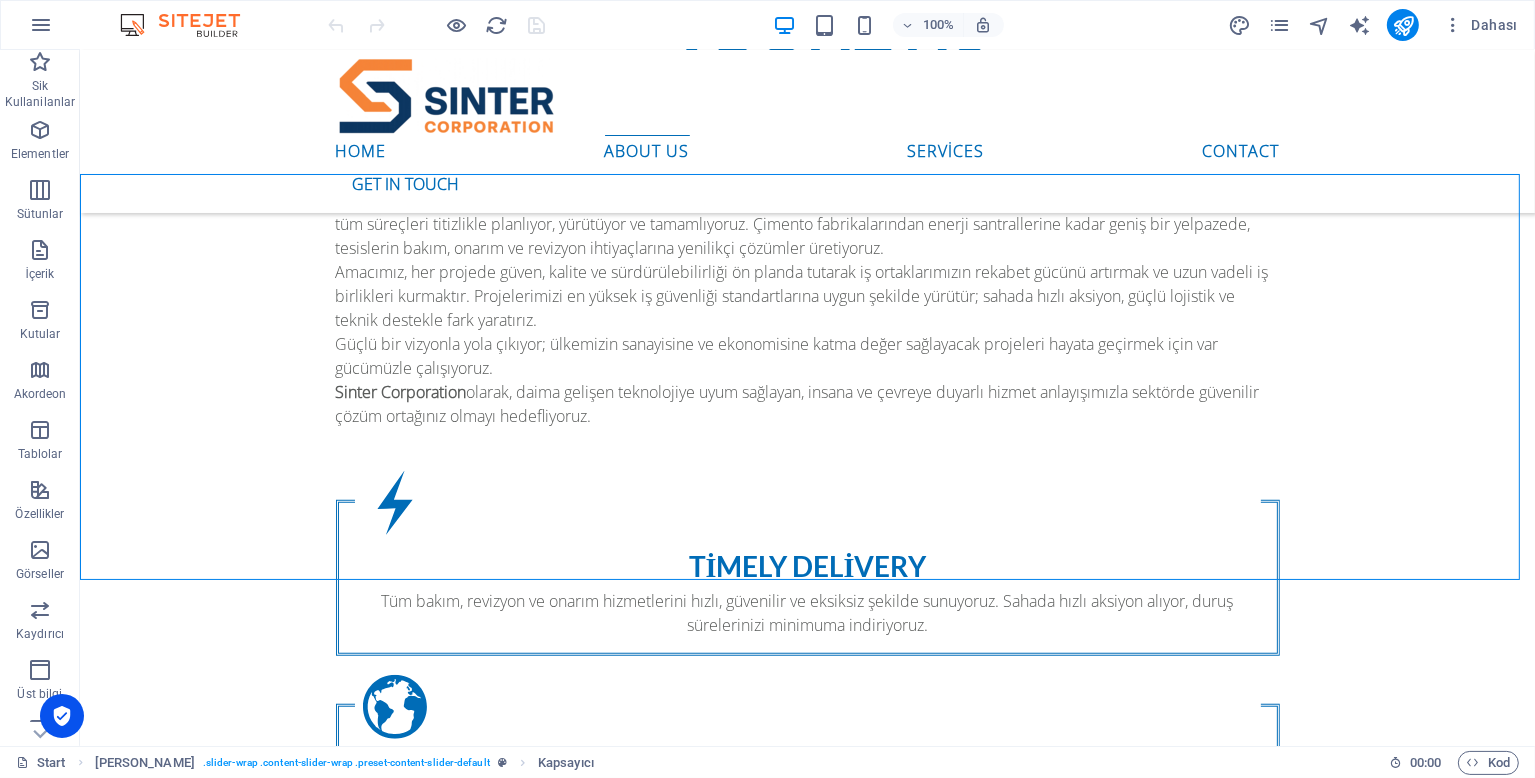 scroll, scrollTop: 1424, scrollLeft: 0, axis: vertical 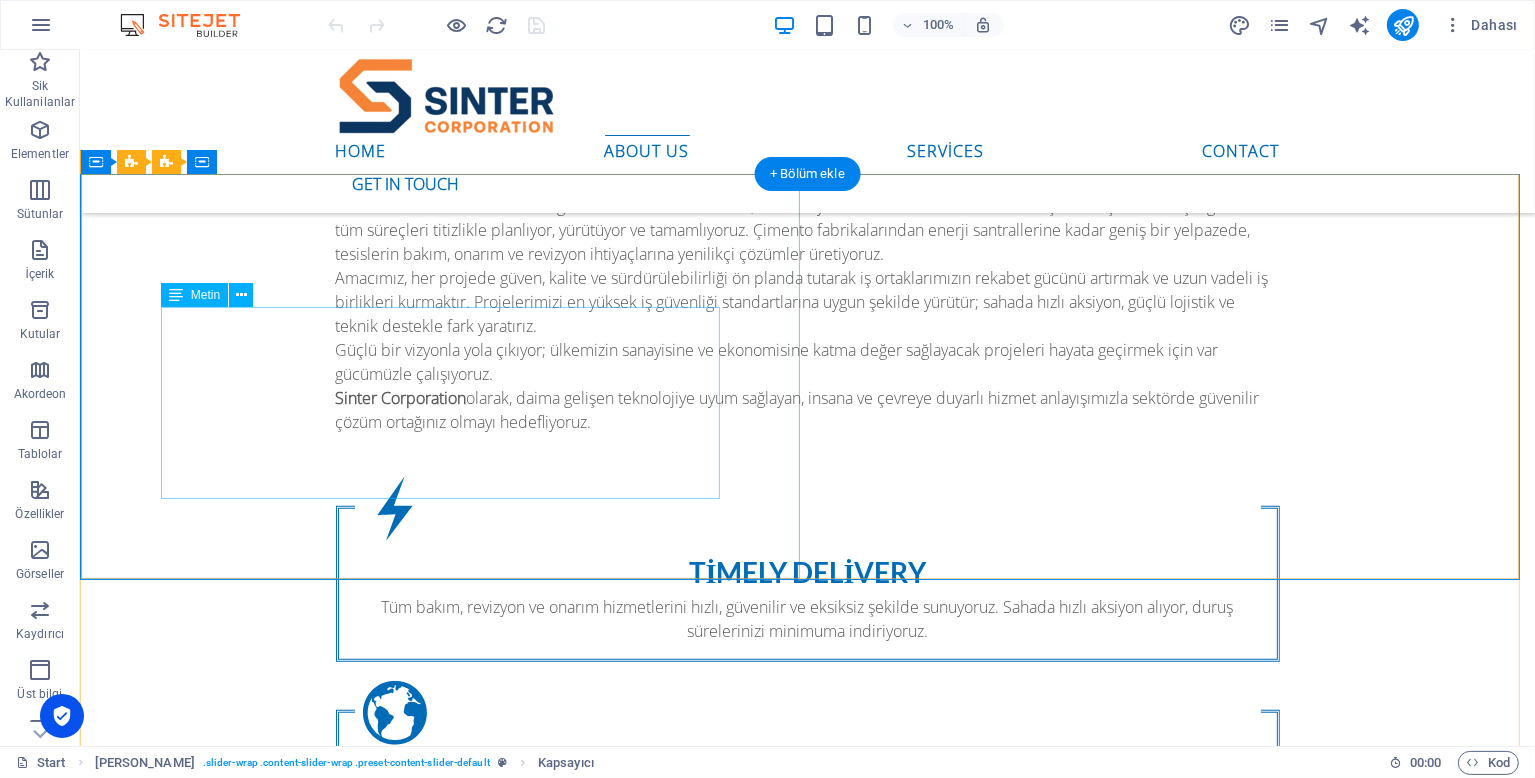 click on "Projelerinizin ihtiyaç duyduğu hızlı müdahale, kesintisiz destek ve uluslararası standartlarda hizmet anlayışımızla faaliyetlerinizi her koşulda güvence altına alıyoruz. Deneyimli ekibimizle dünyanın her noktasına yüksek kaliteyi ulaştırıyor; işlerinizi planlandığı şekilde, zamanında ve sorunsuz yürütmeniz için yanınızda oluyoruz. Kalite, hız ve süreklilikten ödün vermeden, güçlü iletişim ve çözüm odaklı yaklaşımımızla değer katmayı hedefliyoruz." at bounding box center [807, 1234] 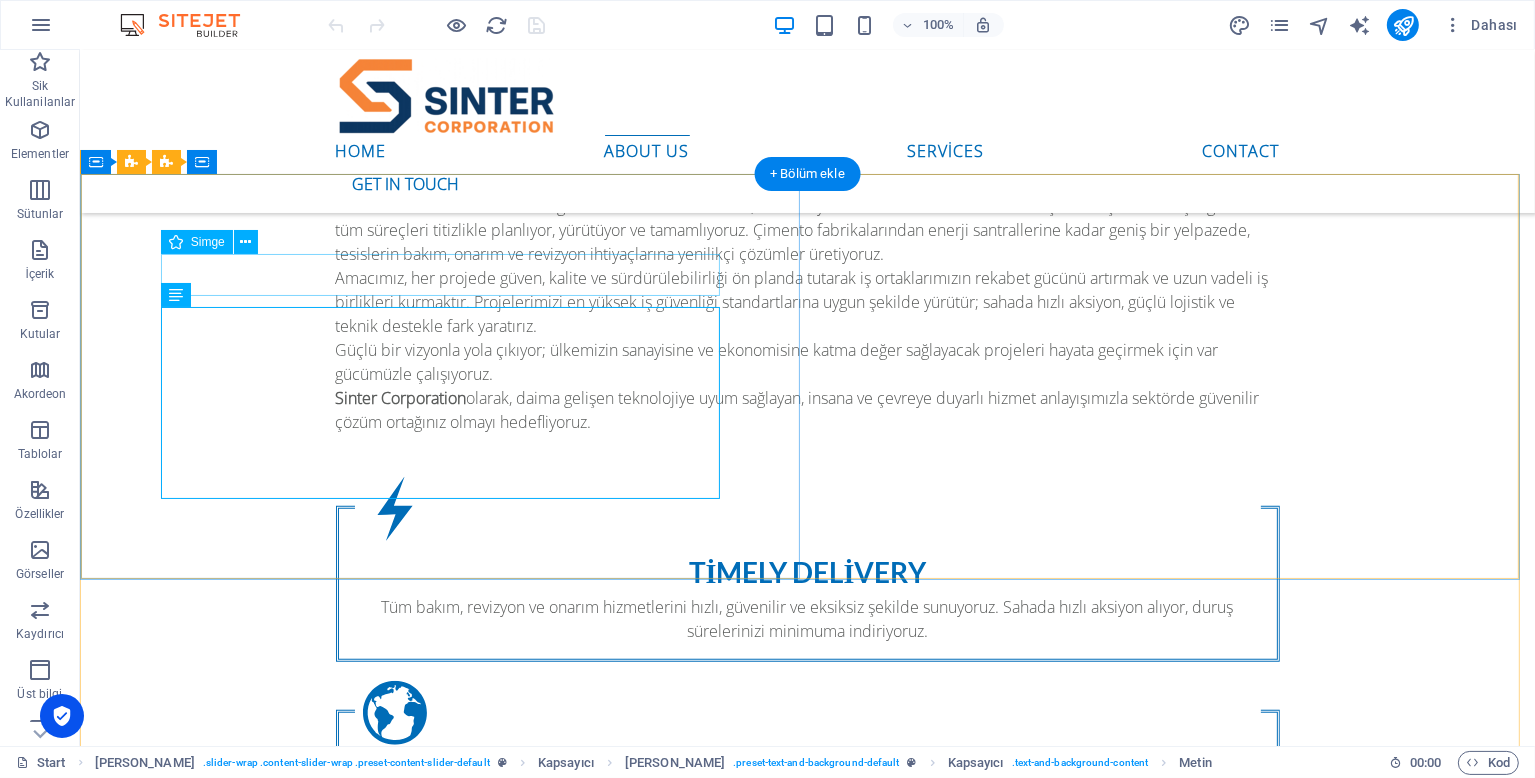 click at bounding box center (807, 1257) 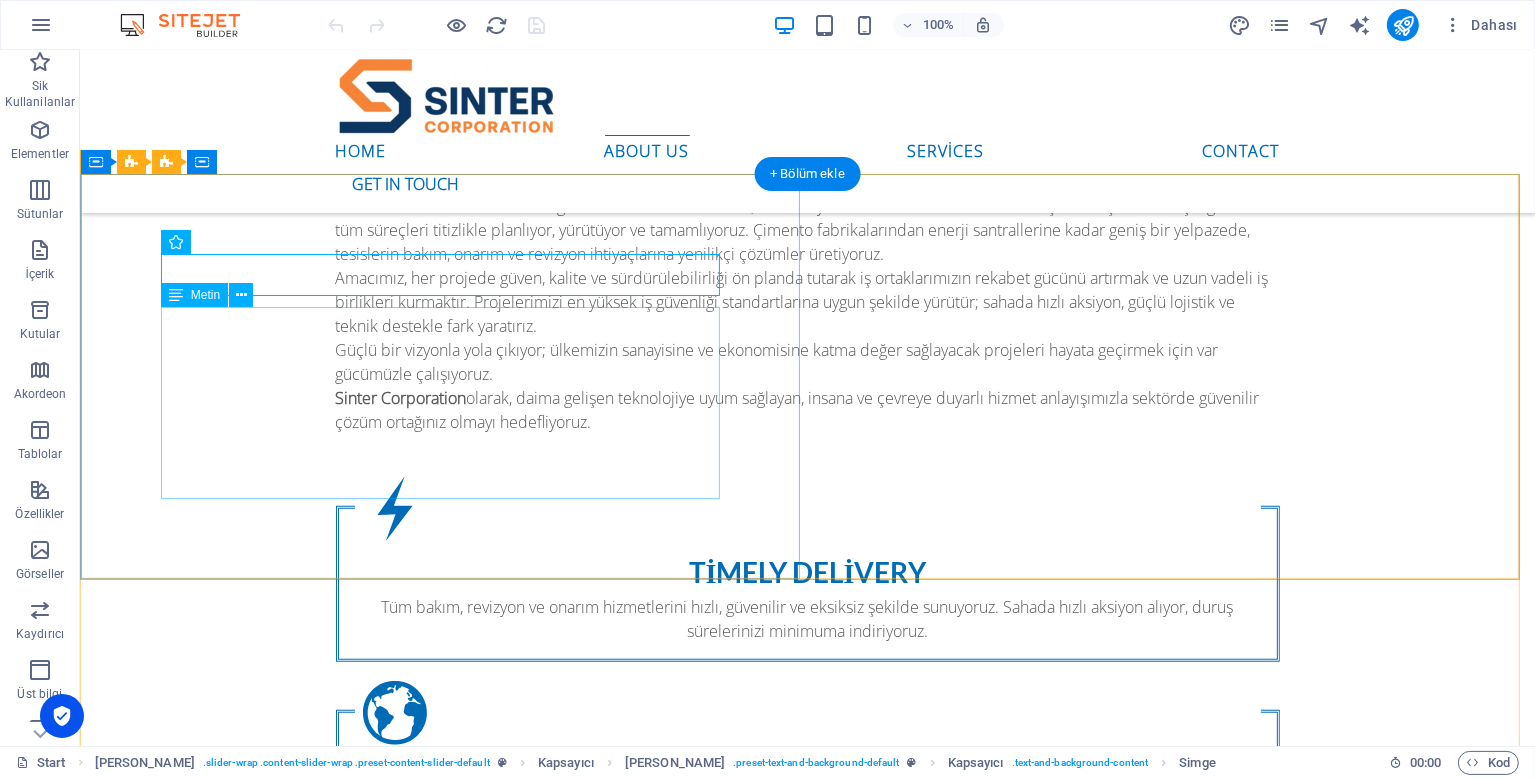 click on "Projelerinizin ihtiyaç duyduğu hızlı müdahale, kesintisiz destek ve uluslararası standartlarda hizmet anlayışımızla faaliyetlerinizi her koşulda güvence altına alıyoruz. Deneyimli ekibimizle dünyanın her noktasına yüksek kaliteyi ulaştırıyor; işlerinizi planlandığı şekilde, zamanında ve sorunsuz yürütmeniz için yanınızda oluyoruz. Kalite, hız ve süreklilikten ödün vermeden, güçlü iletişim ve çözüm odaklı yaklaşımımızla değer katmayı hedefliyoruz." at bounding box center [807, 1234] 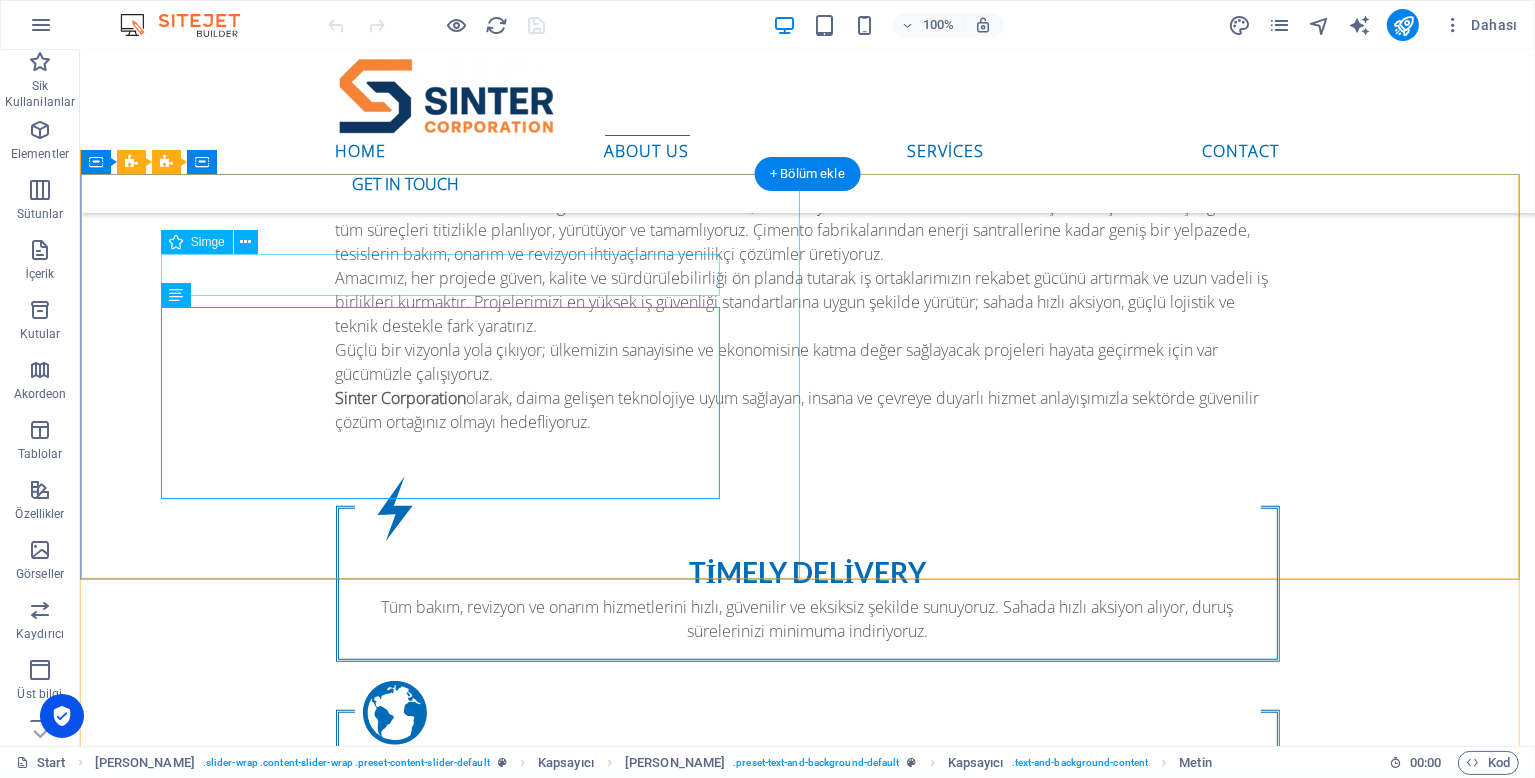 click at bounding box center [807, 1257] 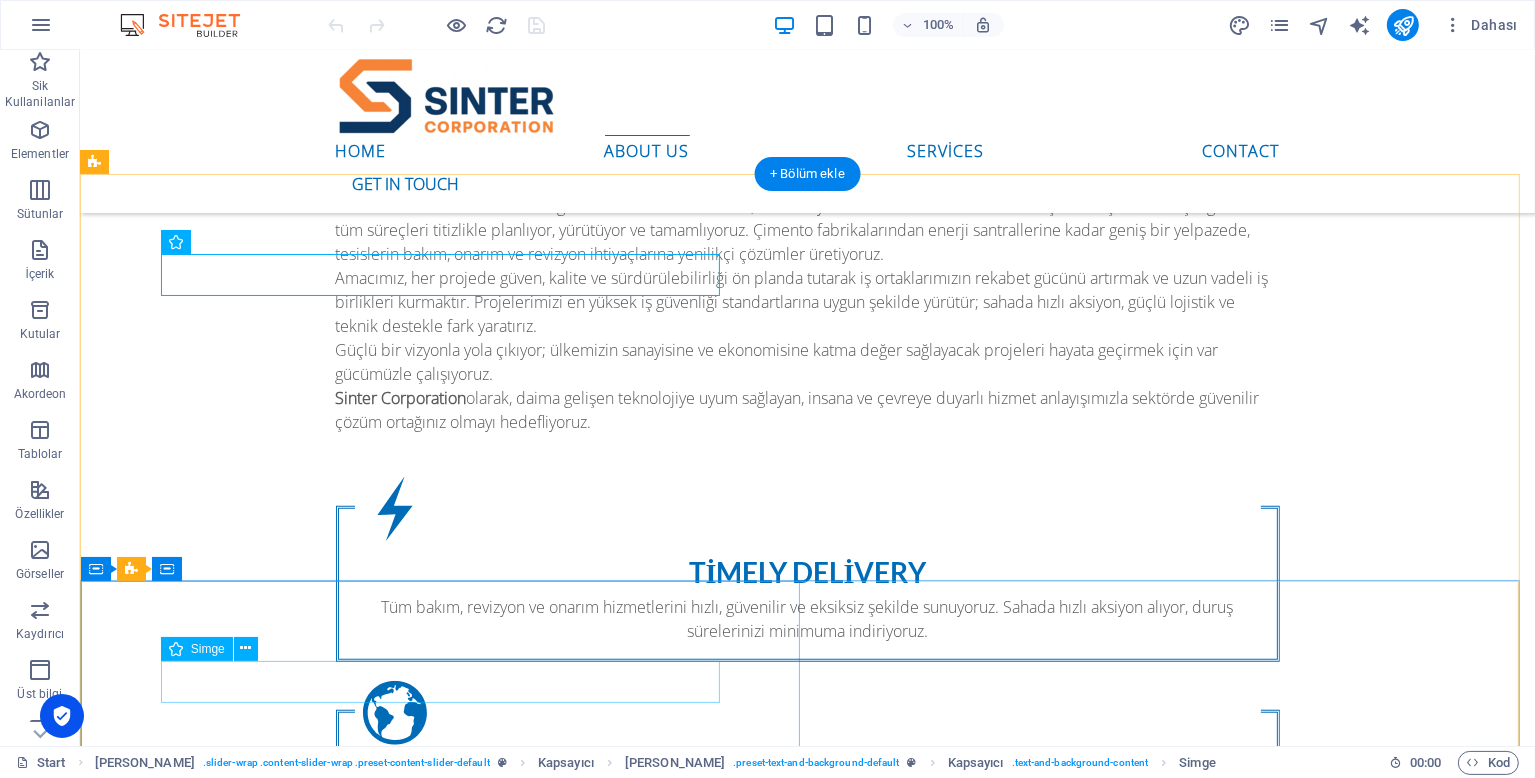 click at bounding box center (807, 2027) 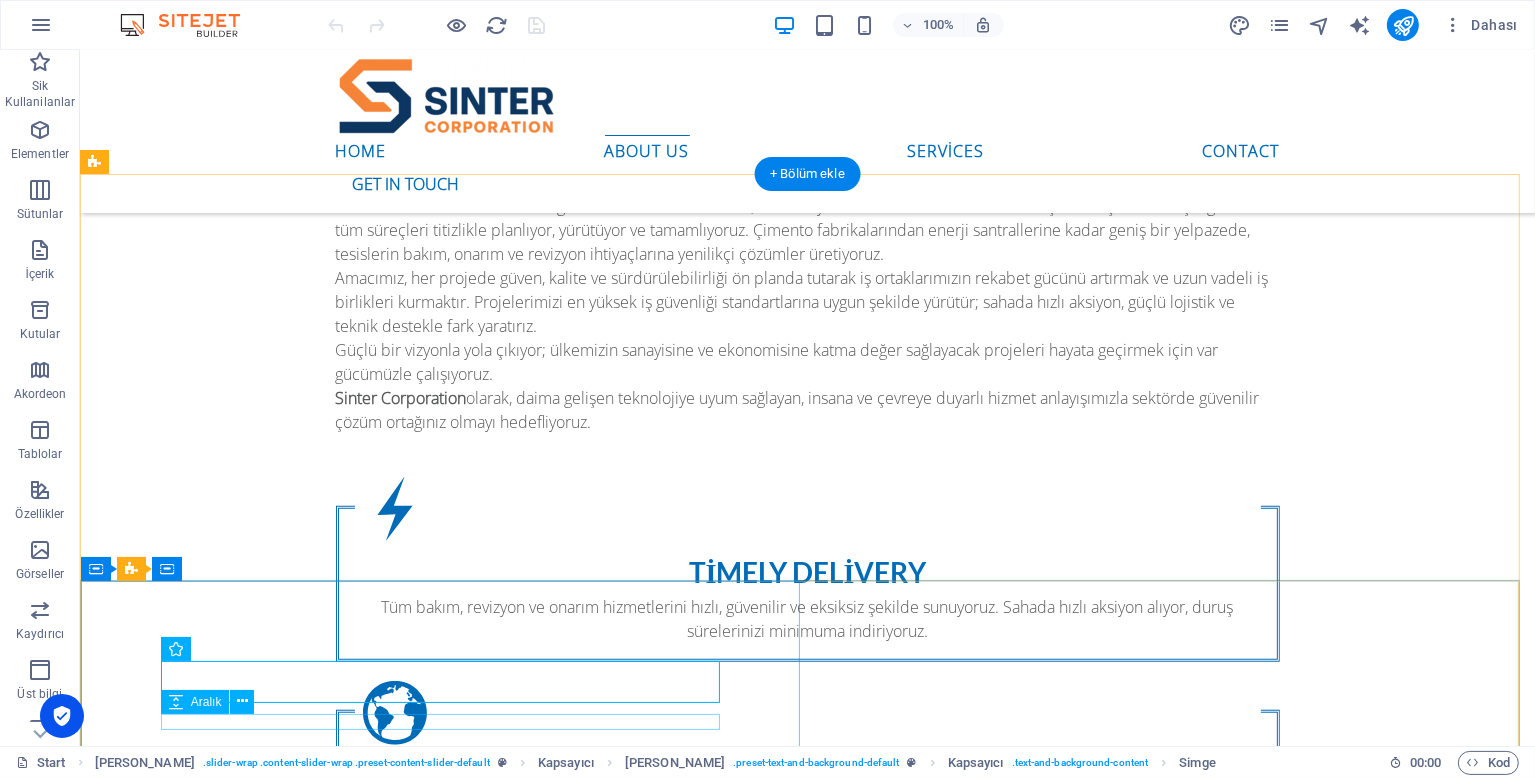 click at bounding box center (807, 1952) 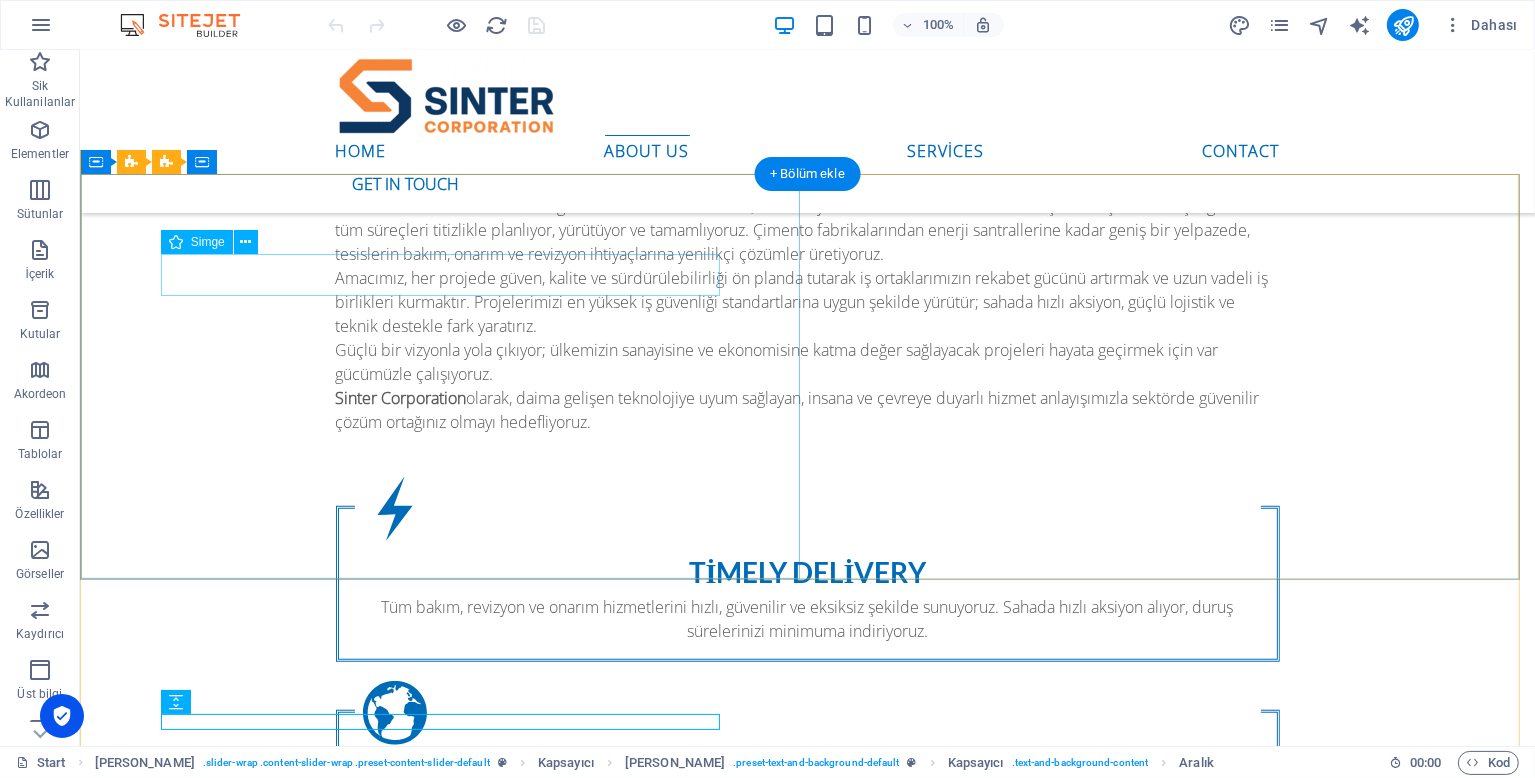 click at bounding box center [807, 1257] 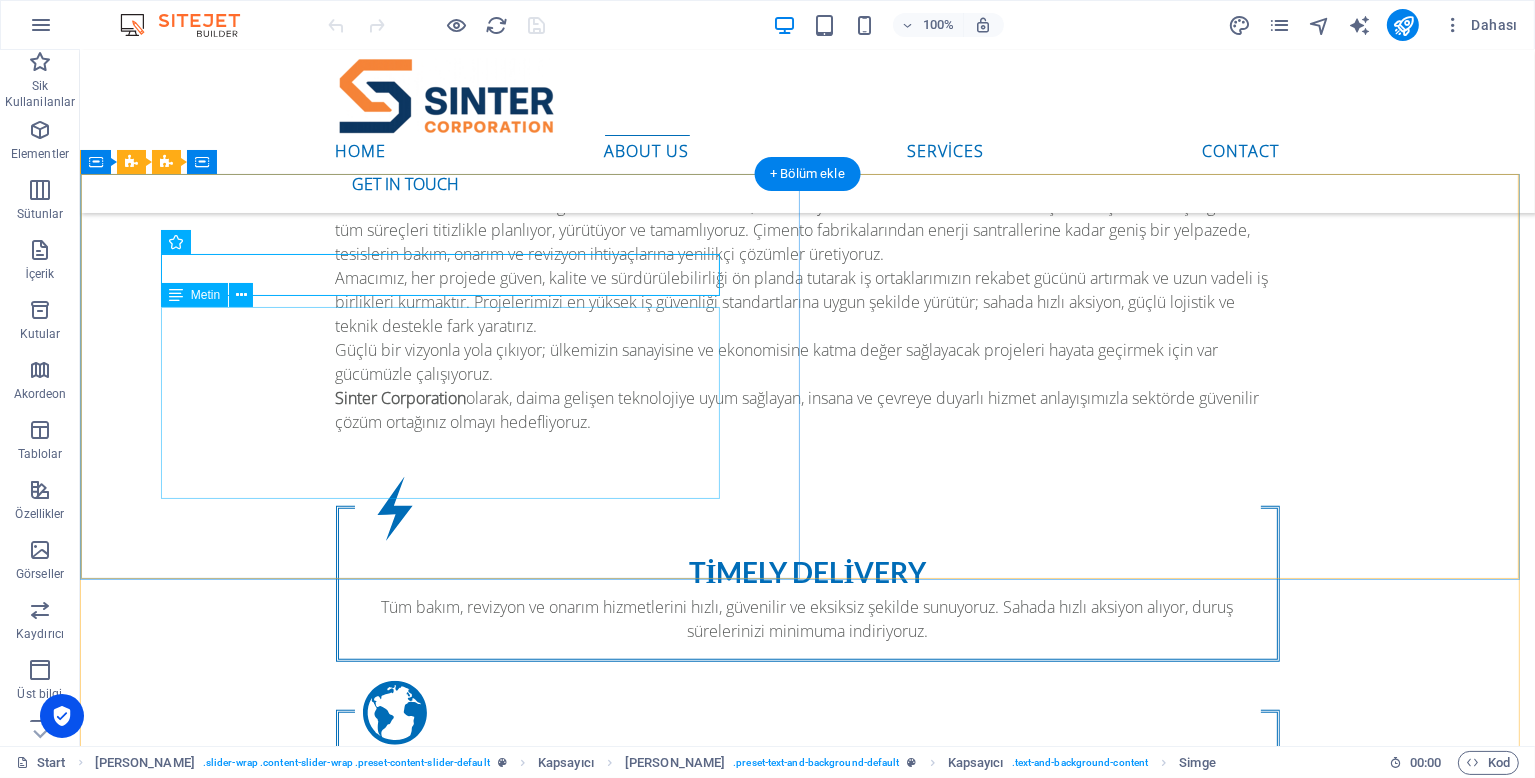 click on "Projelerinizin ihtiyaç duyduğu hızlı müdahale, kesintisiz destek ve uluslararası standartlarda hizmet anlayışımızla faaliyetlerinizi her koşulda güvence altına alıyoruz. Deneyimli ekibimizle dünyanın her noktasına yüksek kaliteyi ulaştırıyor; işlerinizi planlandığı şekilde, zamanında ve sorunsuz yürütmeniz için yanınızda oluyoruz. Kalite, hız ve süreklilikten ödün vermeden, güçlü iletişim ve çözüm odaklı yaklaşımımızla değer katmayı hedefliyoruz." at bounding box center [807, 1234] 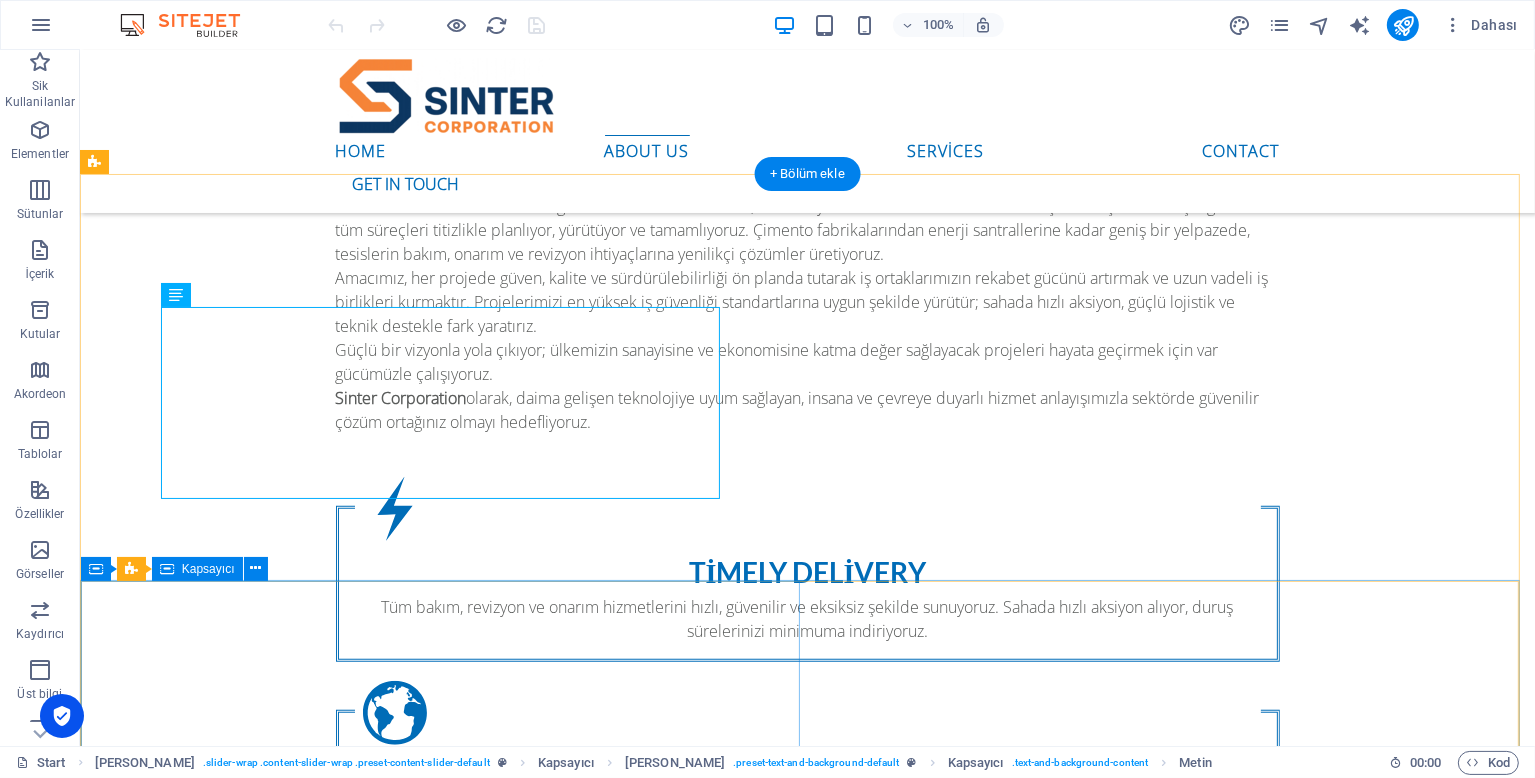 click on "You can rely on it Kurucularının sektörden gelen güçlü deneyimiyle şekillenen hizmet anlayışımızda önceliğimiz; yüksek kalite standartları, tam güven ortamı ve üst düzey iş güvenliğidir. Her projede edindiğimiz tecrübe ve uzmanlıkla şeffaf iletişim, titiz işçilik ve sürdürülebilir çözümler sunarak uzun vadeli iş birlikleri kurmayı amaçlıyoruz. Güvenilir hizmet yaklaşımımızla, iş sağlığı ve güvenliğinden ödün vermeden, kaliteyi her adımda öncelikli değerimiz olarak görüyor ve beklentileri aşan sonuçlar üretiyoruz." at bounding box center (806, 2065) 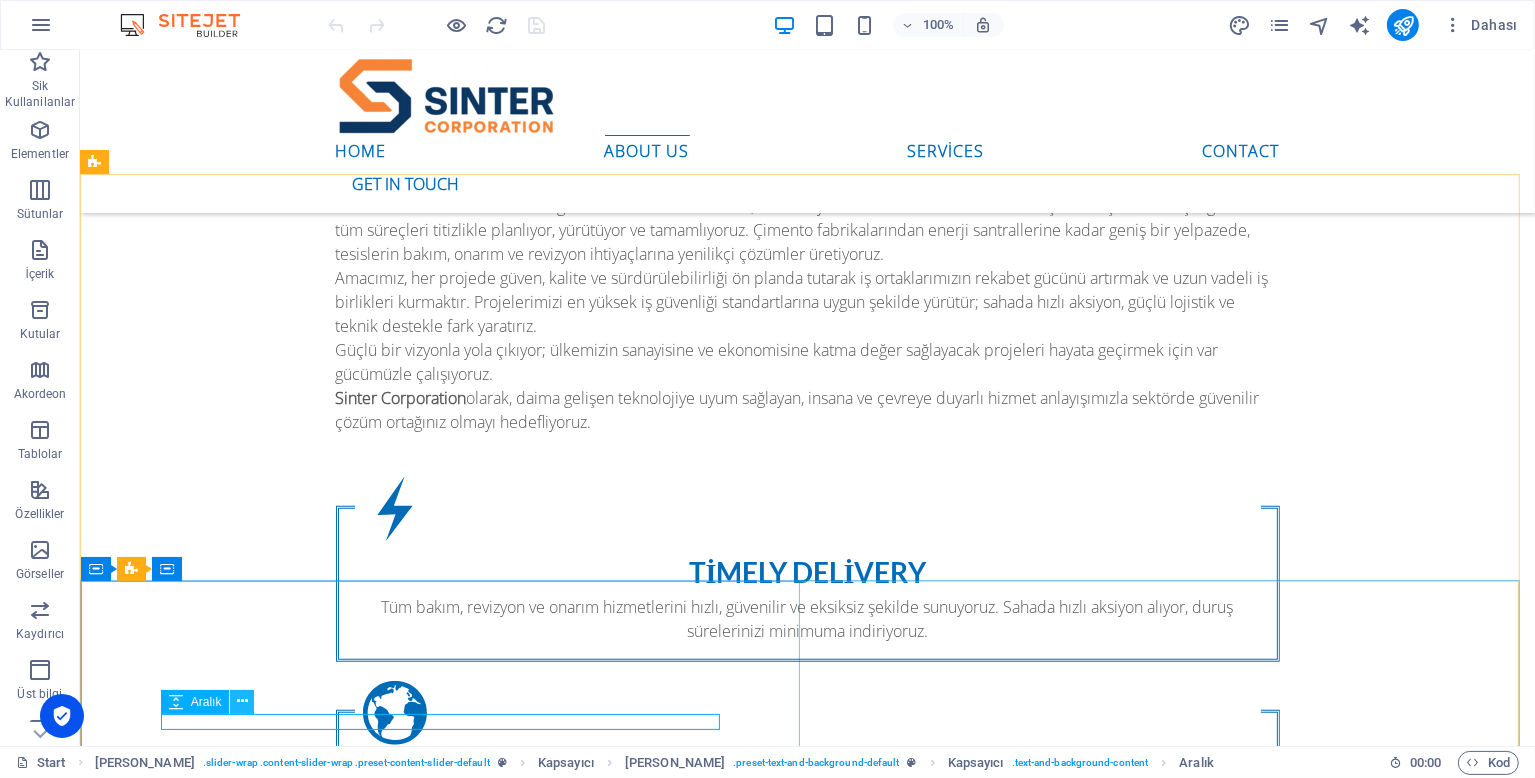 click at bounding box center [242, 701] 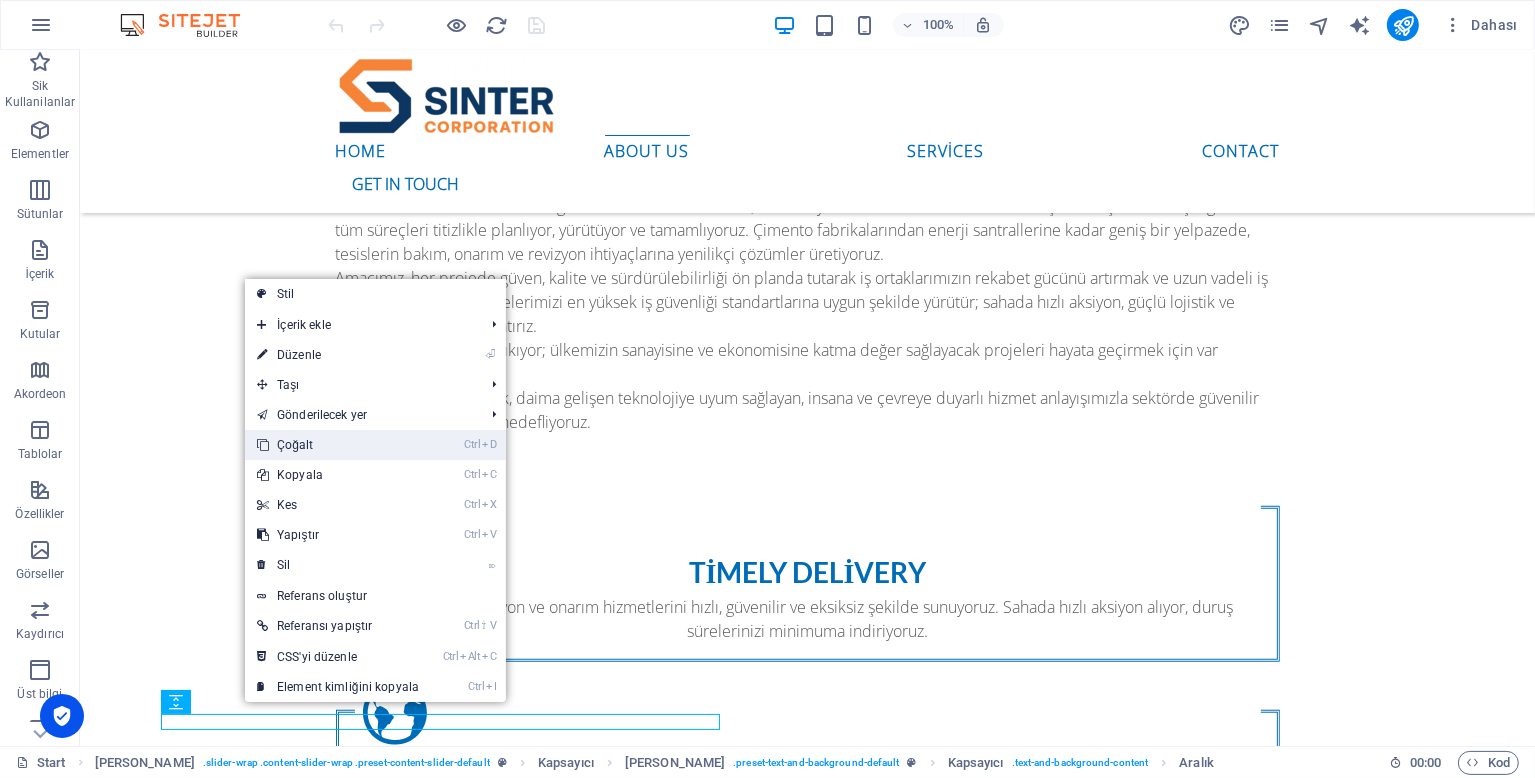 click on "Ctrl D  Çoğalt" at bounding box center [338, 445] 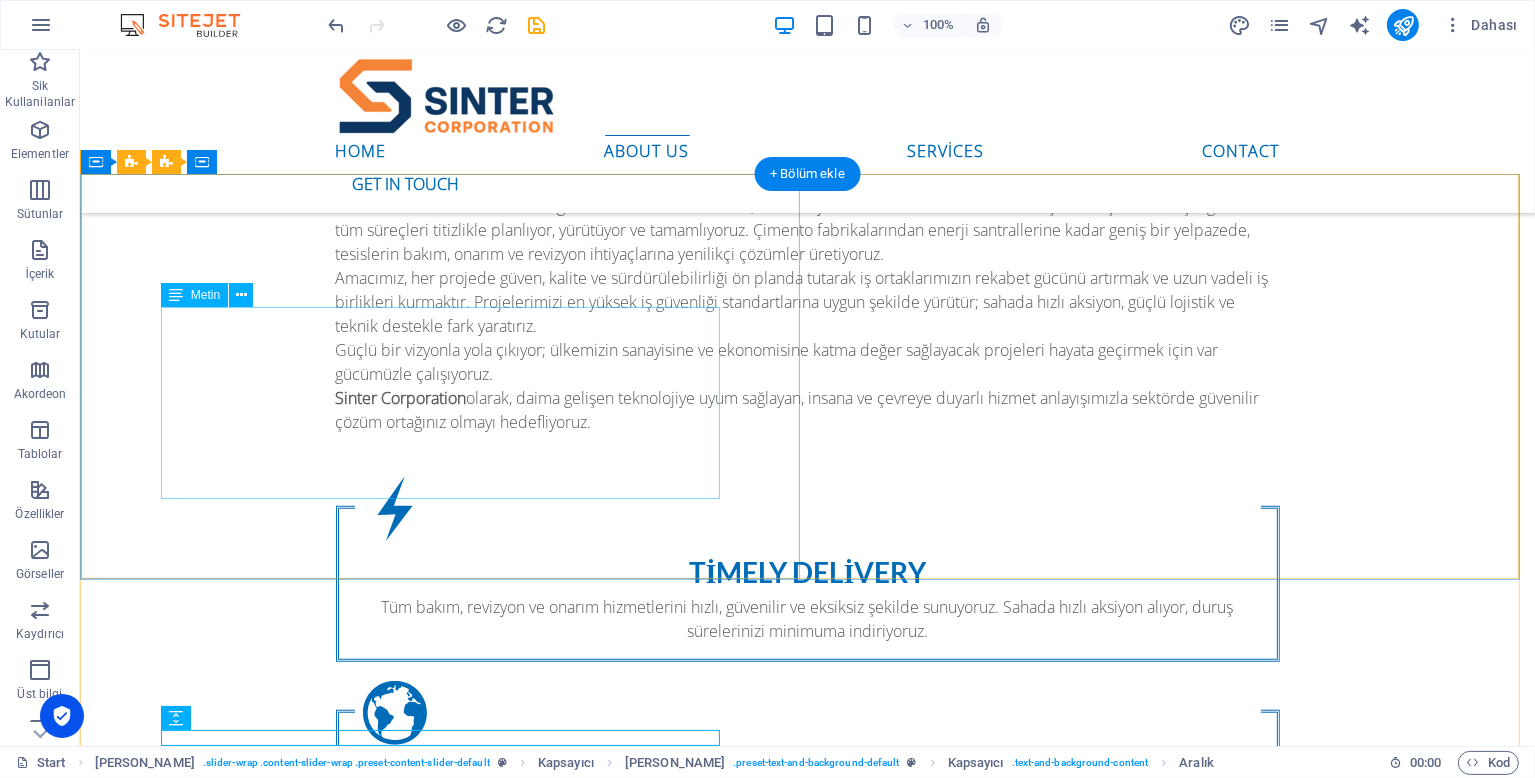 click on "Projelerinizin ihtiyaç duyduğu hızlı müdahale, kesintisiz destek ve uluslararası standartlarda hizmet anlayışımızla faaliyetlerinizi her koşulda güvence altına alıyoruz. Deneyimli ekibimizle dünyanın her noktasına yüksek kaliteyi ulaştırıyor; işlerinizi planlandığı şekilde, zamanında ve sorunsuz yürütmeniz için yanınızda oluyoruz. Kalite, hız ve süreklilikten ödün vermeden, güçlü iletişim ve çözüm odaklı yaklaşımımızla değer katmayı hedefliyoruz." at bounding box center [807, 1234] 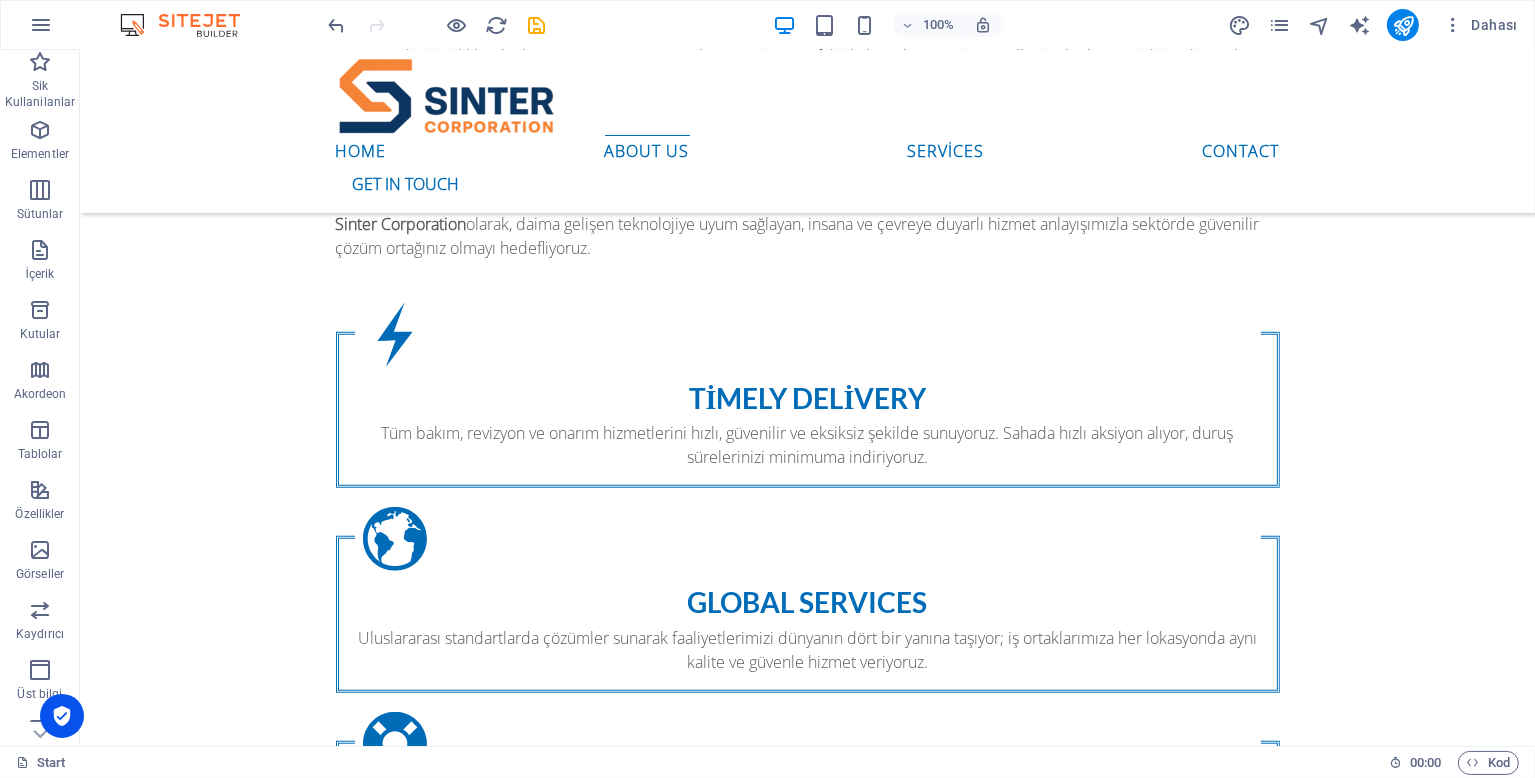 scroll, scrollTop: 1510, scrollLeft: 0, axis: vertical 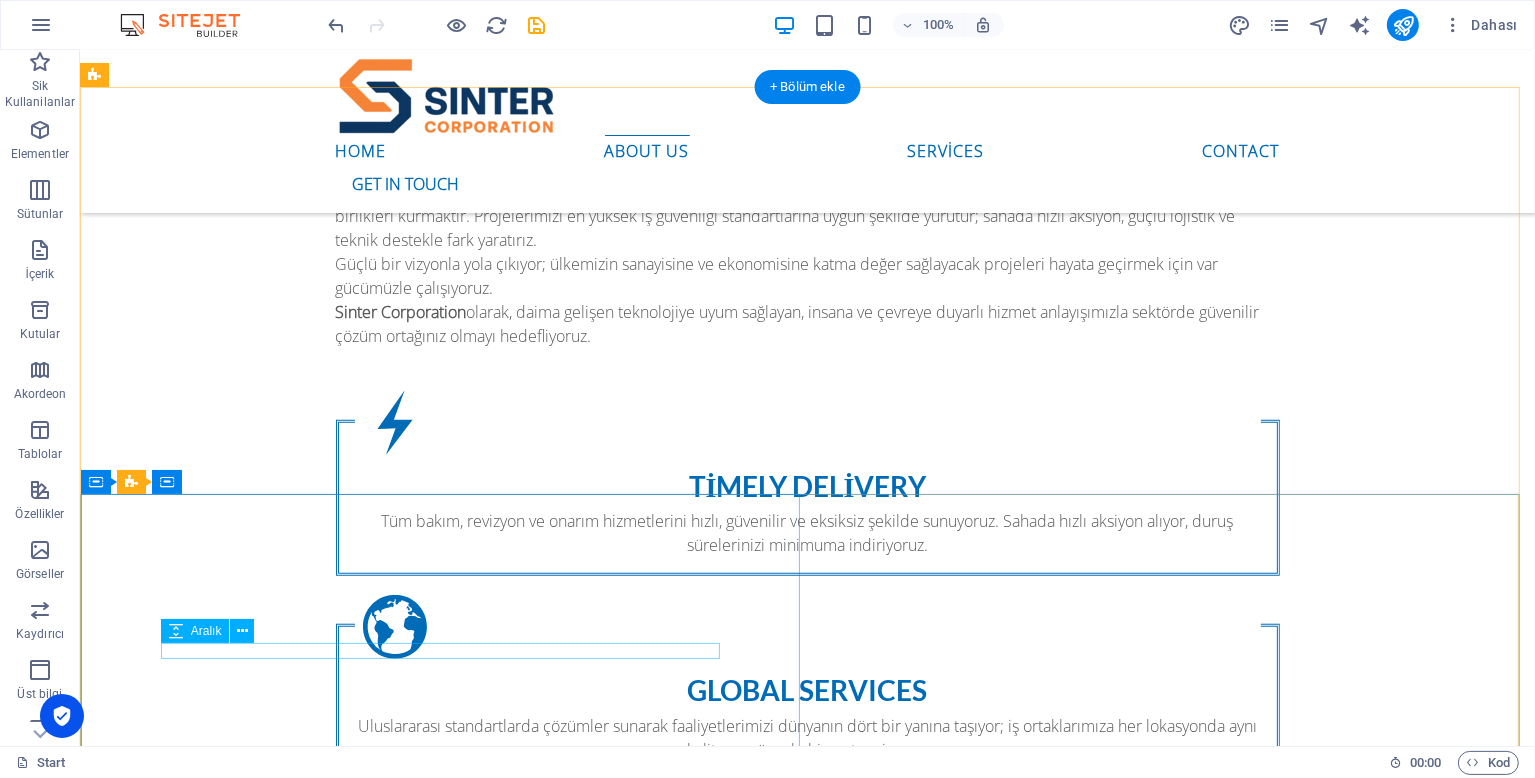 click at bounding box center (807, 1882) 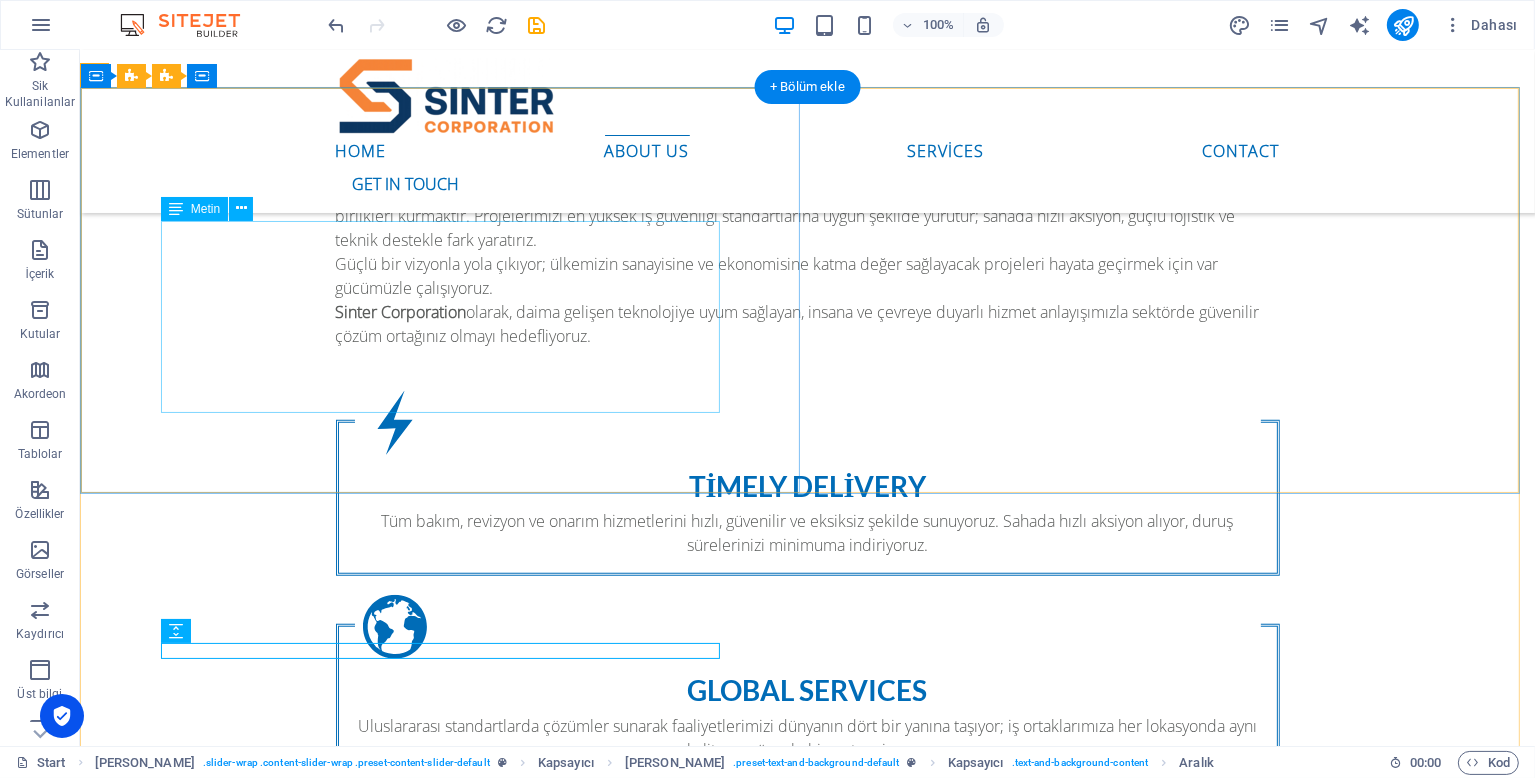 drag, startPoint x: 318, startPoint y: 683, endPoint x: 233, endPoint y: 313, distance: 379.638 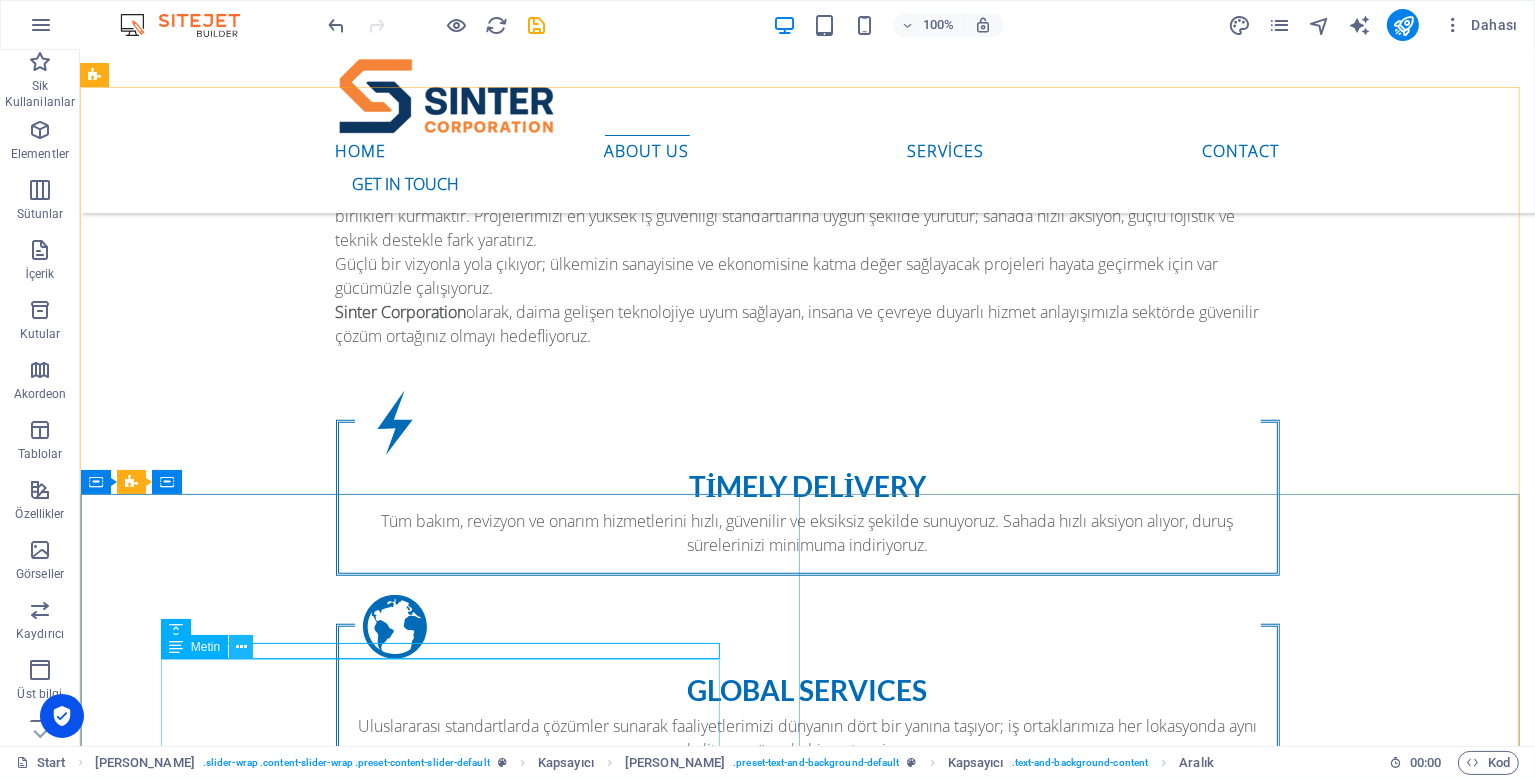 click at bounding box center (241, 647) 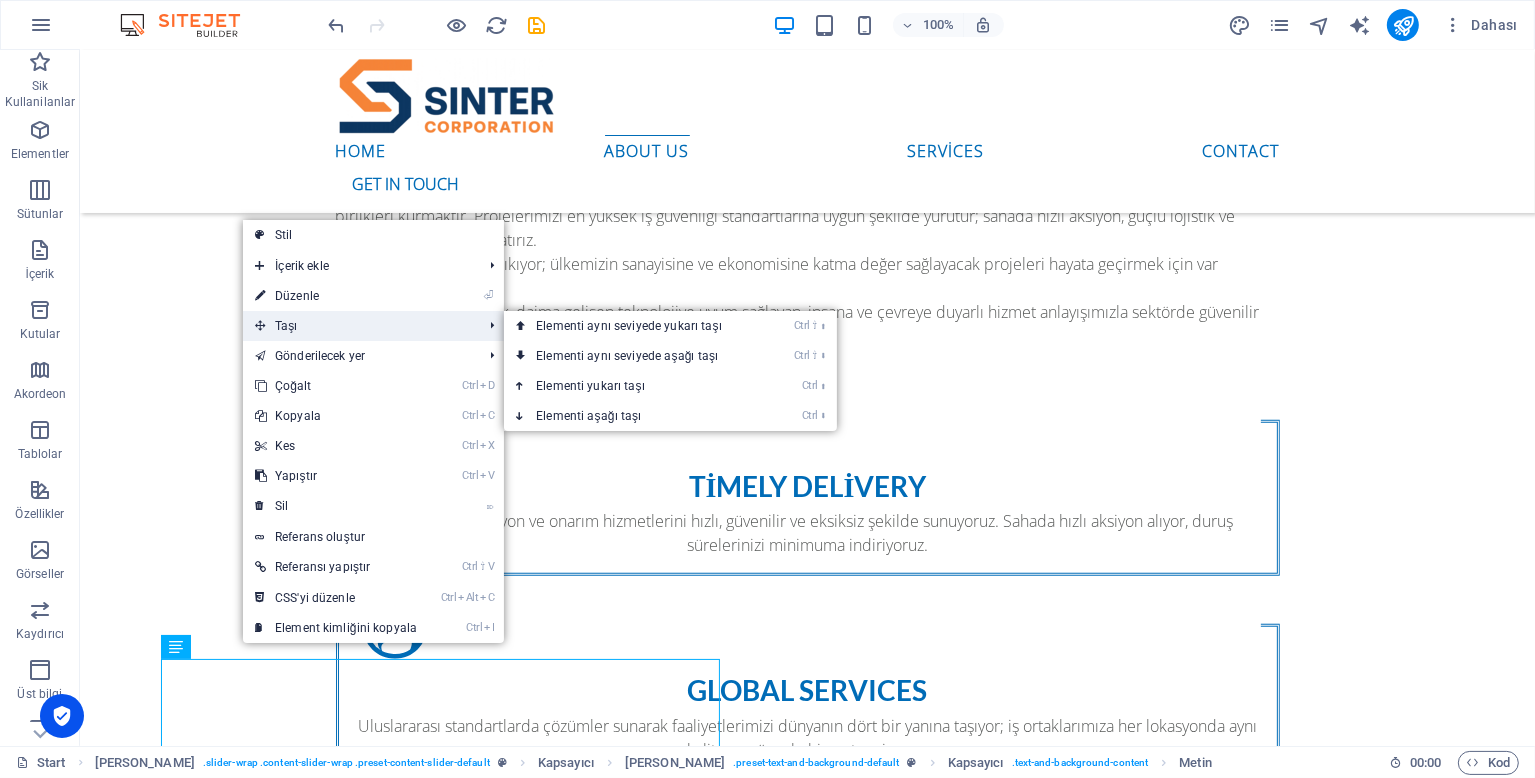 click on "Taşı" at bounding box center (358, 326) 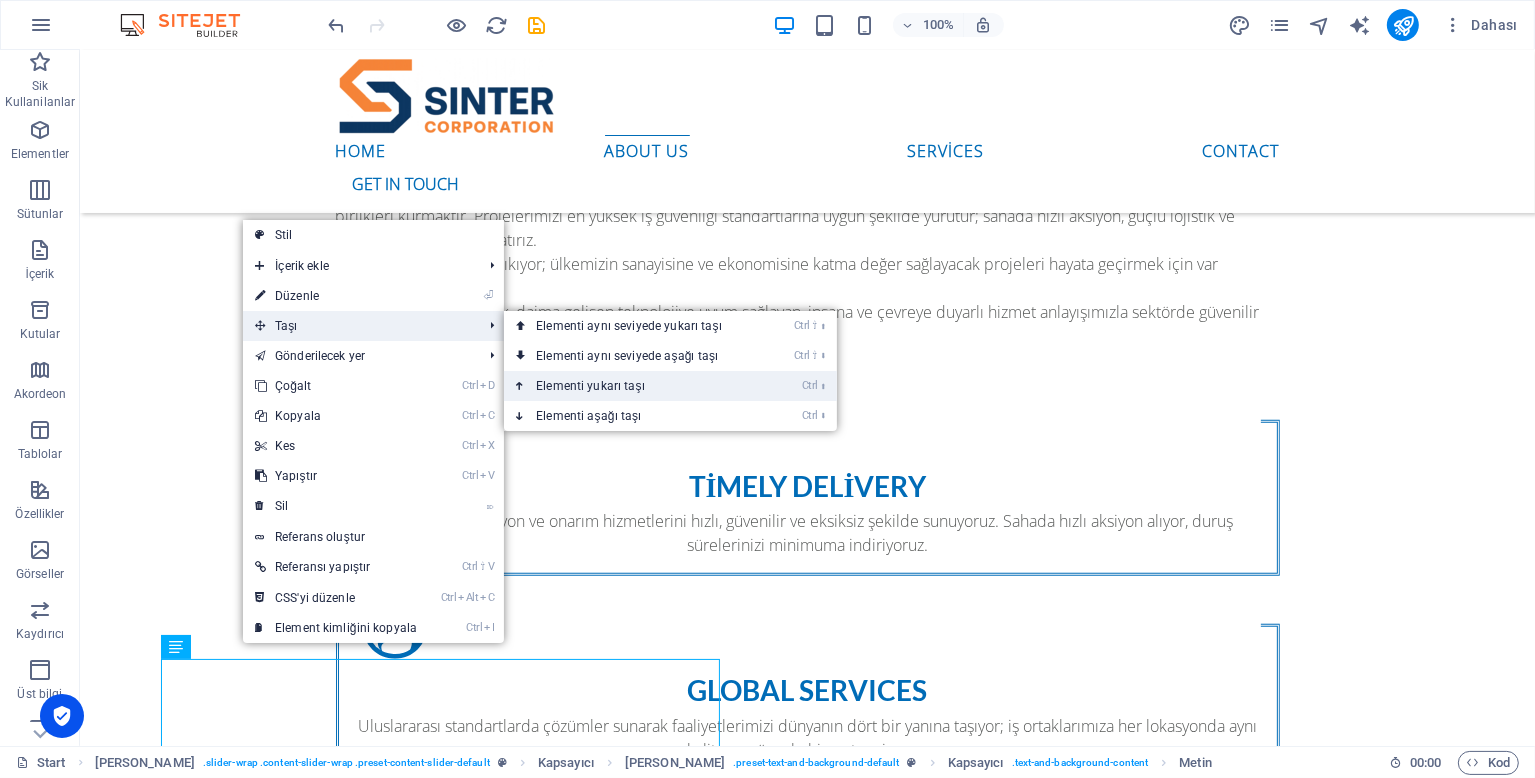 click on "Ctrl ⬆  Elementi yukarı taşı" at bounding box center [633, 386] 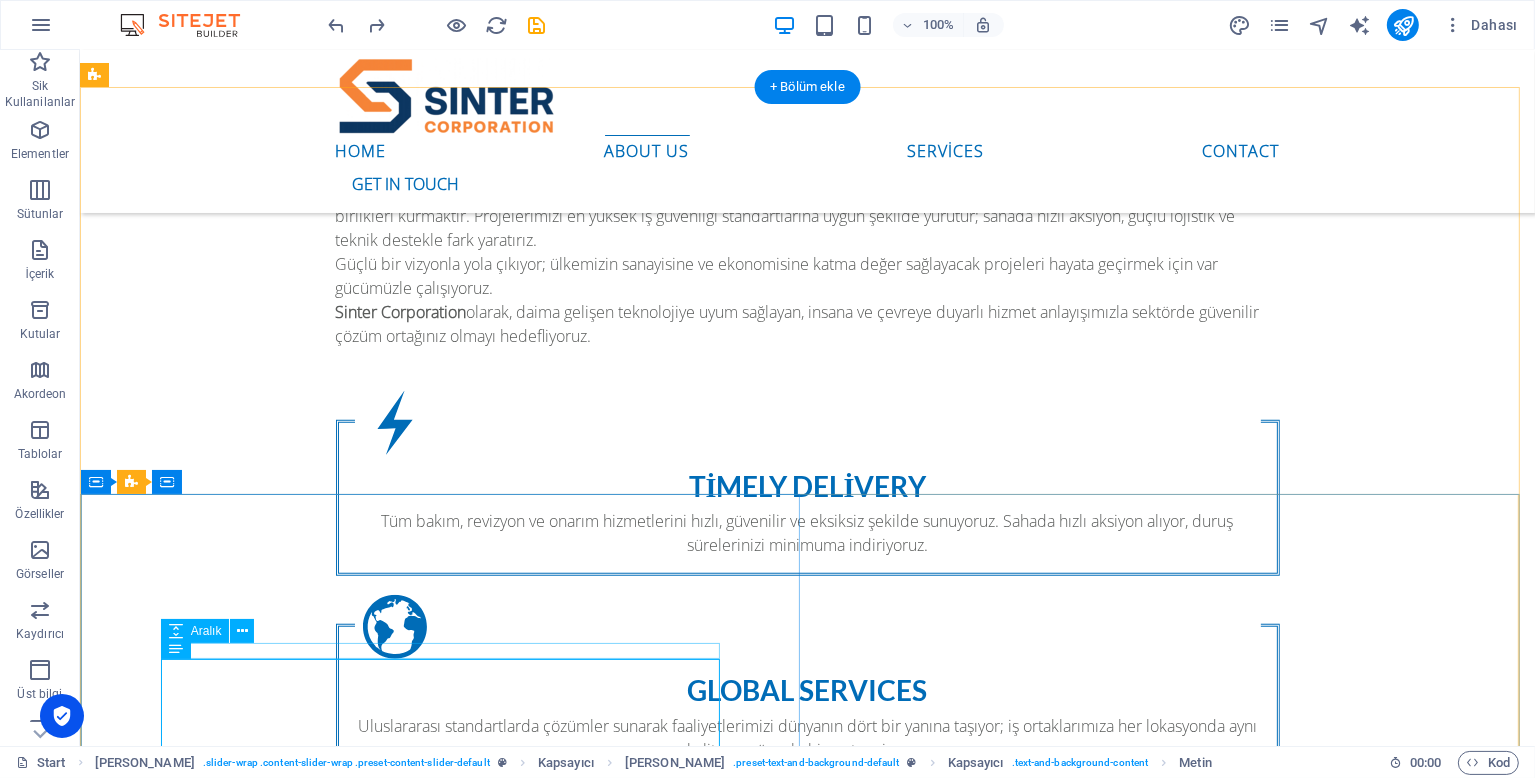 click at bounding box center (807, 1882) 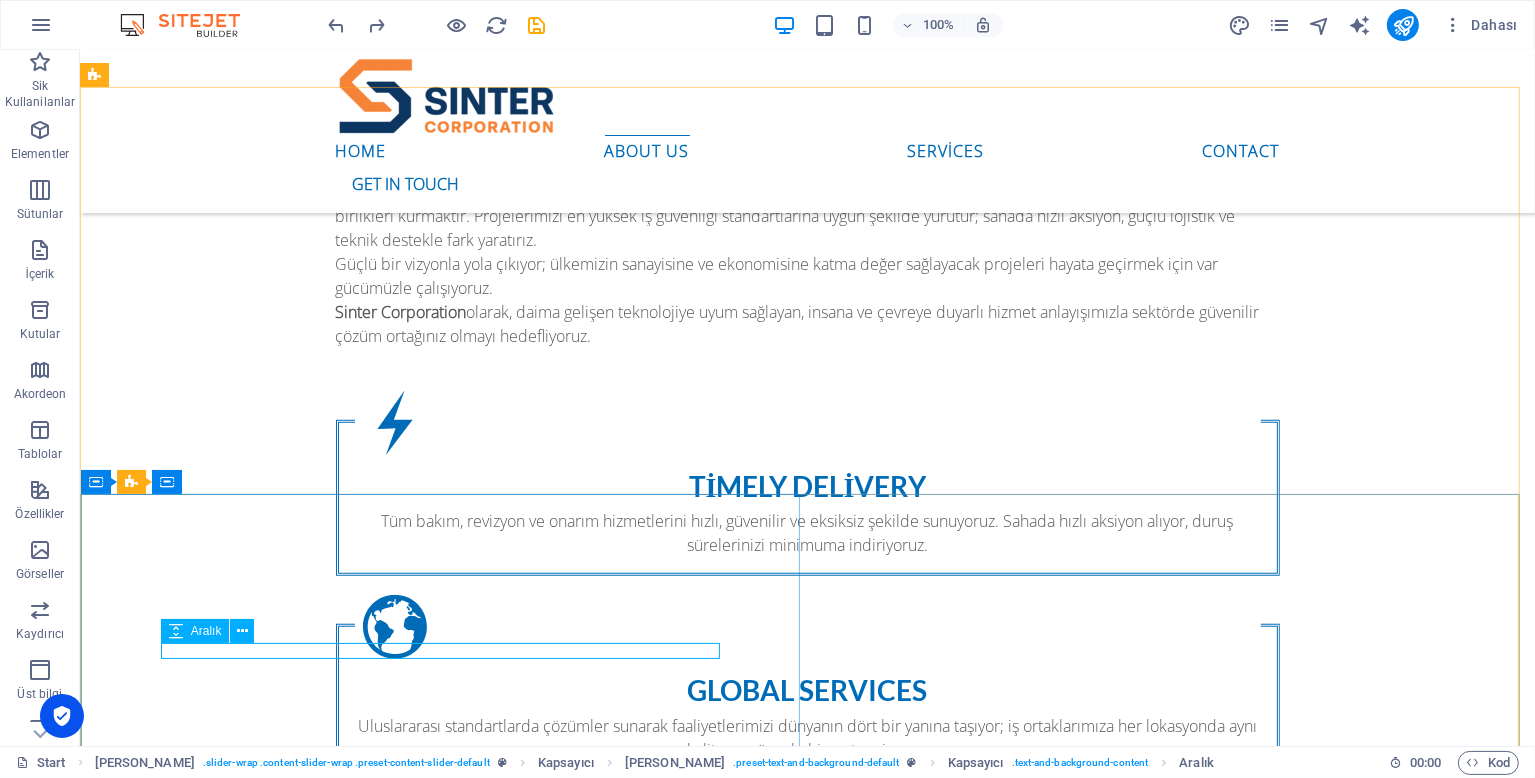 click at bounding box center (176, 631) 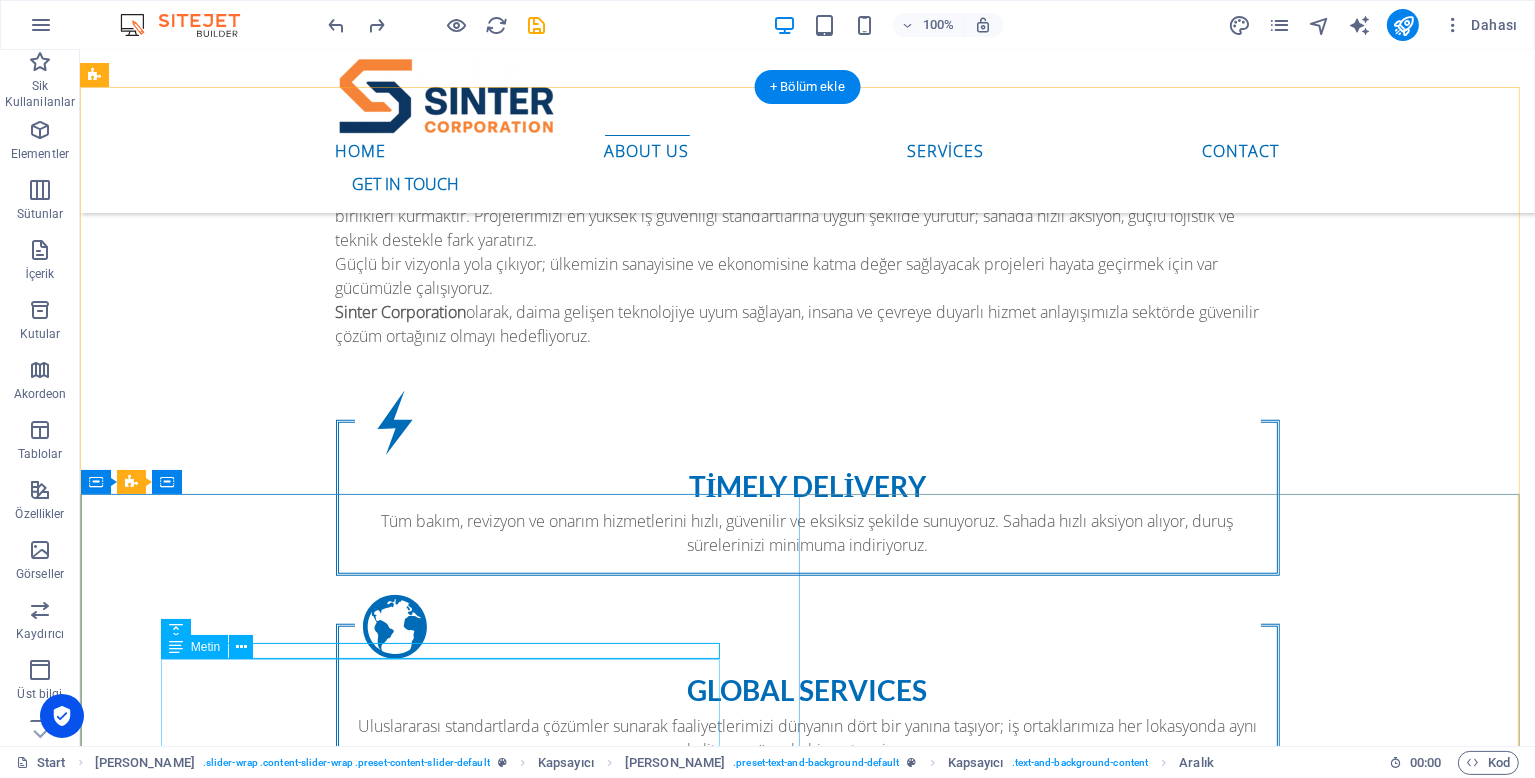 click on "Kurucularının sektörden gelen güçlü deneyimiyle şekillenen hizmet anlayışımızda önceliğimiz; yüksek kalite standartları, tam güven ortamı ve üst düzey iş güvenliğidir. Her projede edindiğimiz tecrübe ve uzmanlıkla şeffaf iletişim, titiz işçilik ve sürdürülebilir çözümler sunarak uzun vadeli iş birlikleri kurmayı amaçlıyoruz. Güvenilir hizmet yaklaşımımızla, iş sağlığı ve güvenliğinden ödün vermeden, kaliteyi her adımda öncelikli değerimiz olarak görüyor ve beklentileri aşan sonuçlar üretiyoruz." at bounding box center (807, 1974) 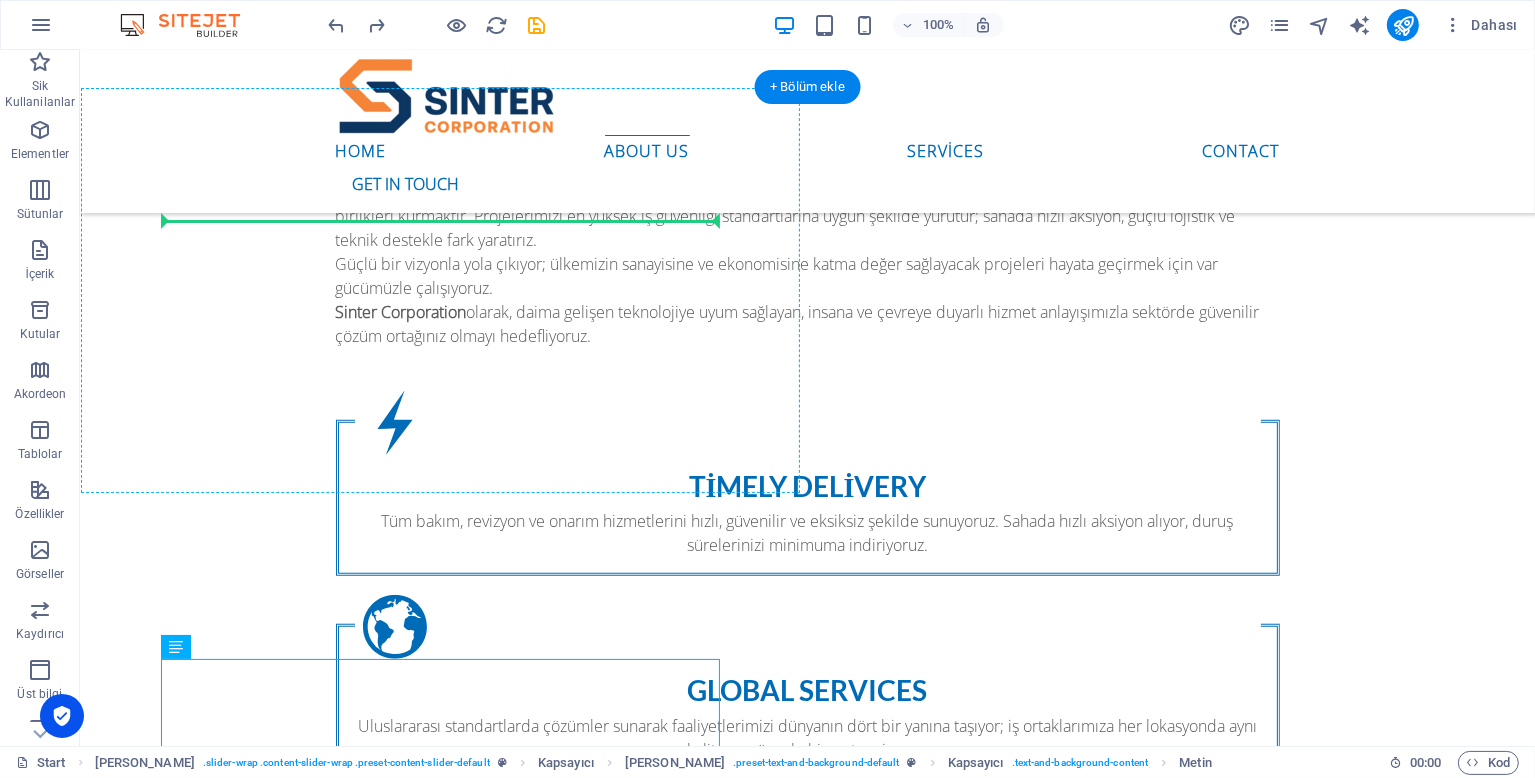 drag, startPoint x: 253, startPoint y: 695, endPoint x: 175, endPoint y: 229, distance: 472.48282 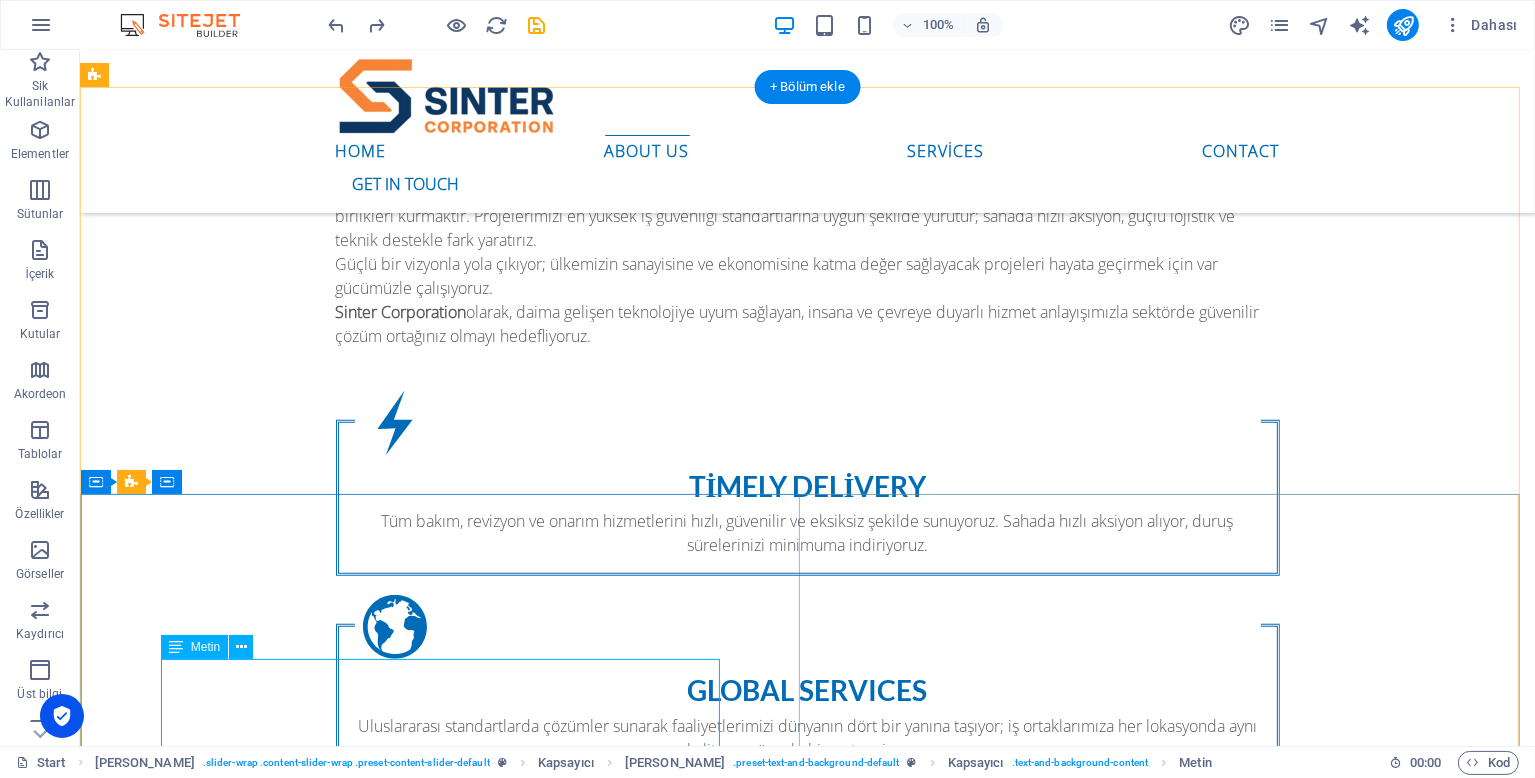 click on "Kurucularının sektörden gelen güçlü deneyimiyle şekillenen hizmet anlayışımızda önceliğimiz; yüksek kalite standartları, tam güven ortamı ve üst düzey iş güvenliğidir. Her projede edindiğimiz tecrübe ve uzmanlıkla şeffaf iletişim, titiz işçilik ve sürdürülebilir çözümler sunarak uzun vadeli iş birlikleri kurmayı amaçlıyoruz. Güvenilir hizmet yaklaşımımızla, iş sağlığı ve güvenliğinden ödün vermeden, kaliteyi her adımda öncelikli değerimiz olarak görüyor ve beklentileri aşan sonuçlar üretiyoruz." at bounding box center [807, 1974] 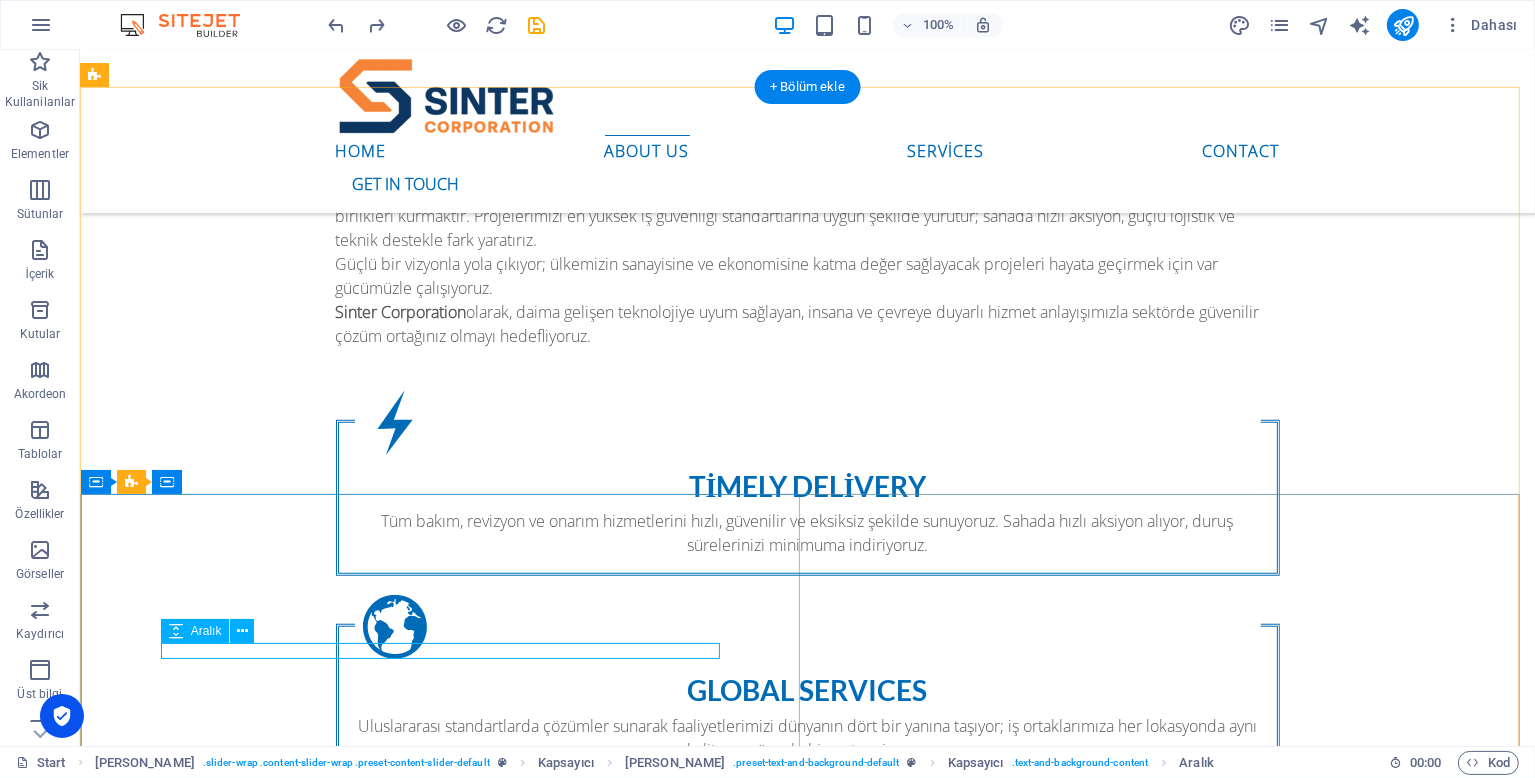 click at bounding box center (807, 1882) 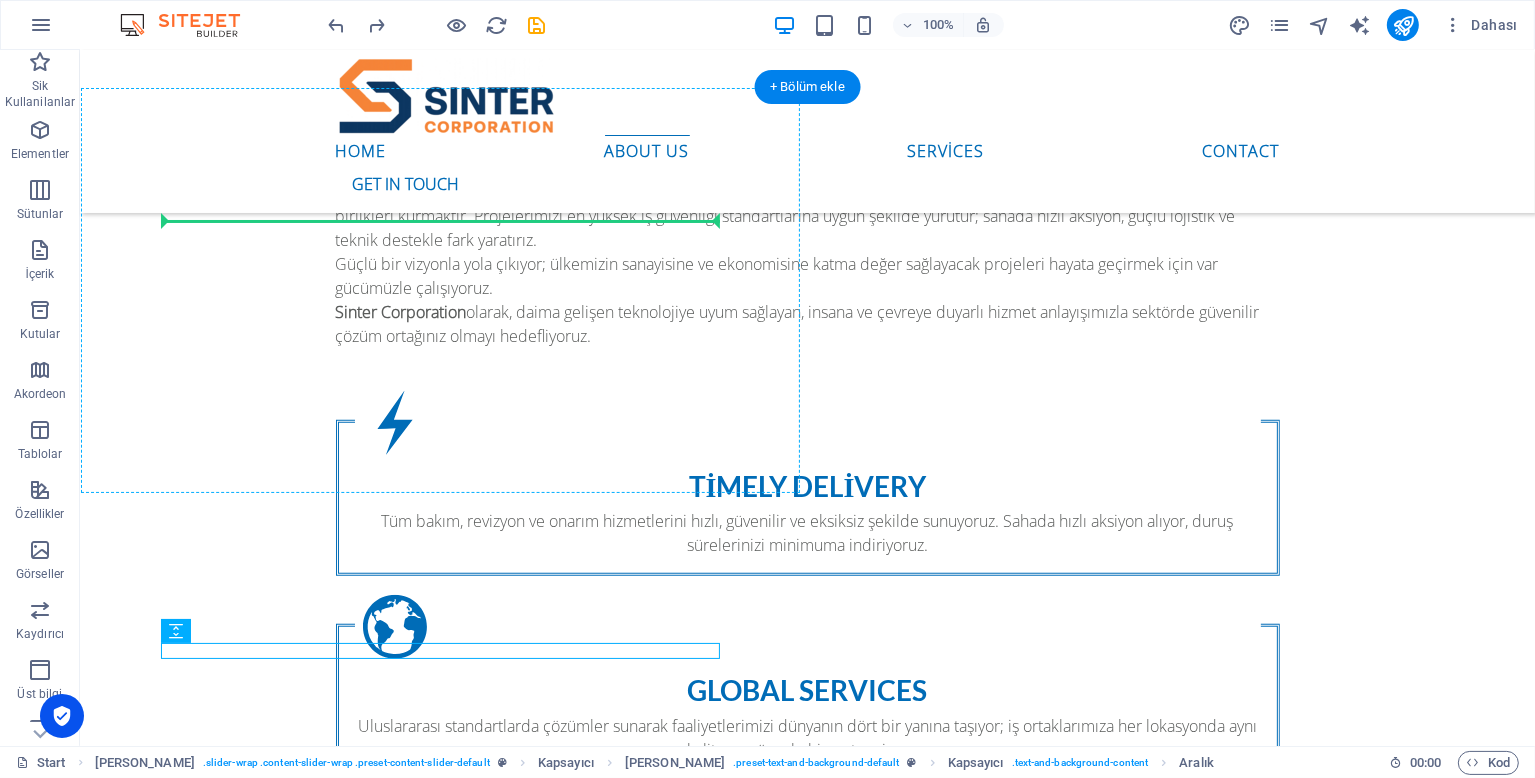 drag, startPoint x: 255, startPoint y: 683, endPoint x: 179, endPoint y: 238, distance: 451.44324 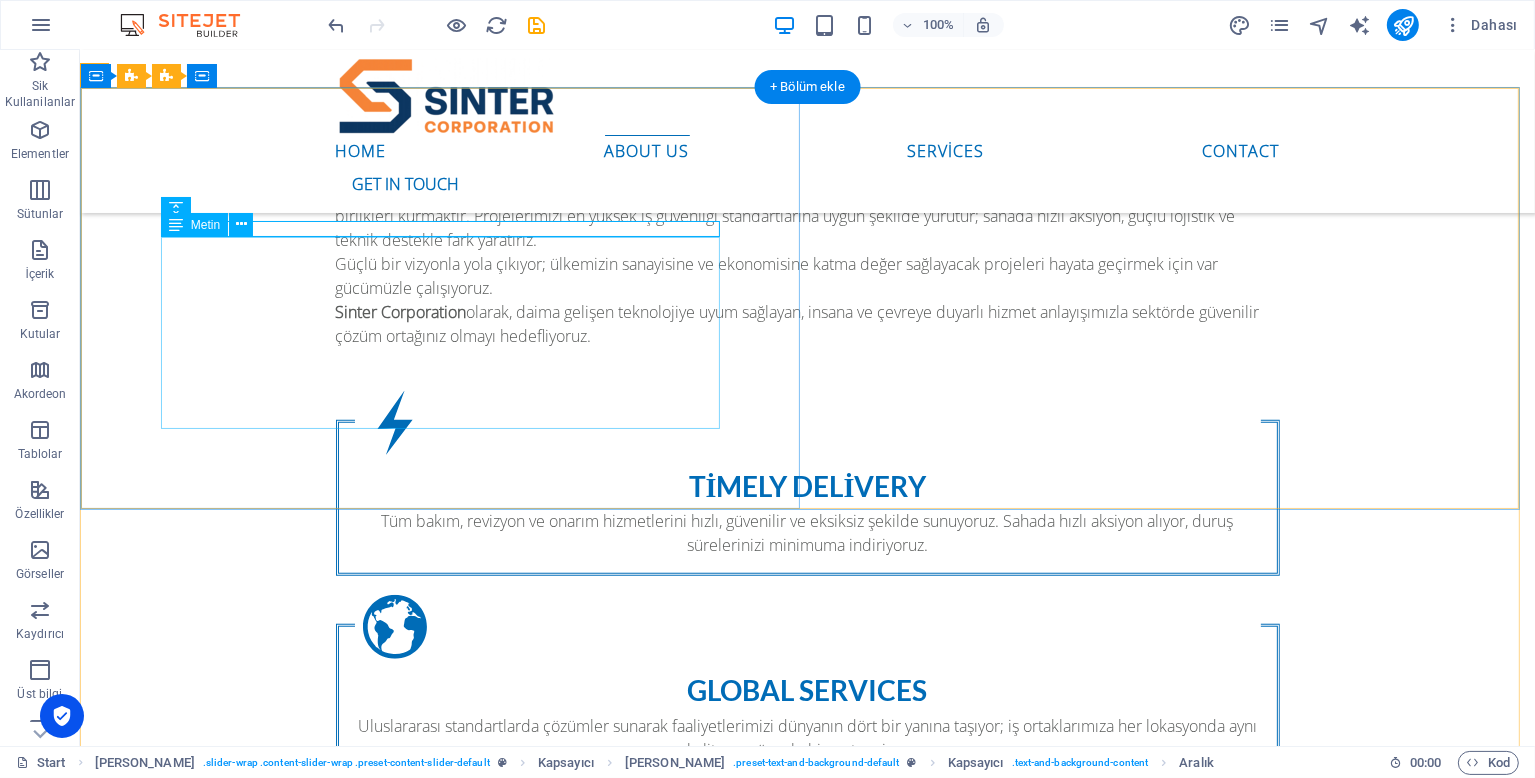 click on "Projelerinizin ihtiyaç duyduğu hızlı müdahale, kesintisiz destek ve uluslararası standartlarda hizmet anlayışımızla faaliyetlerinizi her koşulda güvence altına alıyoruz. Deneyimli ekibimizle dünyanın her noktasına yüksek kaliteyi ulaştırıyor; işlerinizi planlandığı şekilde, zamanında ve sorunsuz yürütmeniz için yanınızda oluyoruz. Kalite, hız ve süreklilikten ödün vermeden, güçlü iletişim ve çözüm odaklı yaklaşımımızla değer katmayı hedefliyoruz." at bounding box center [807, 1164] 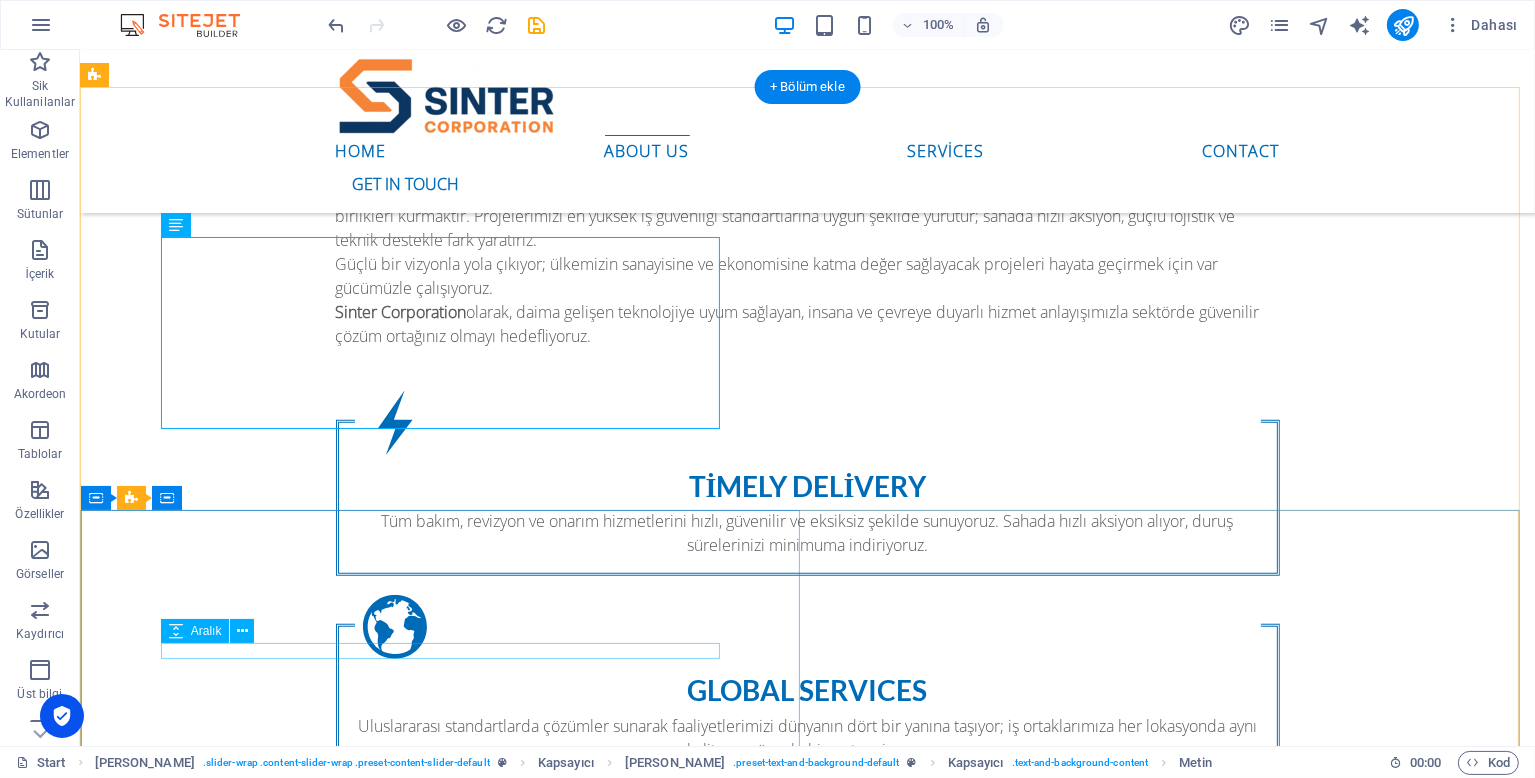 click at bounding box center (807, 1898) 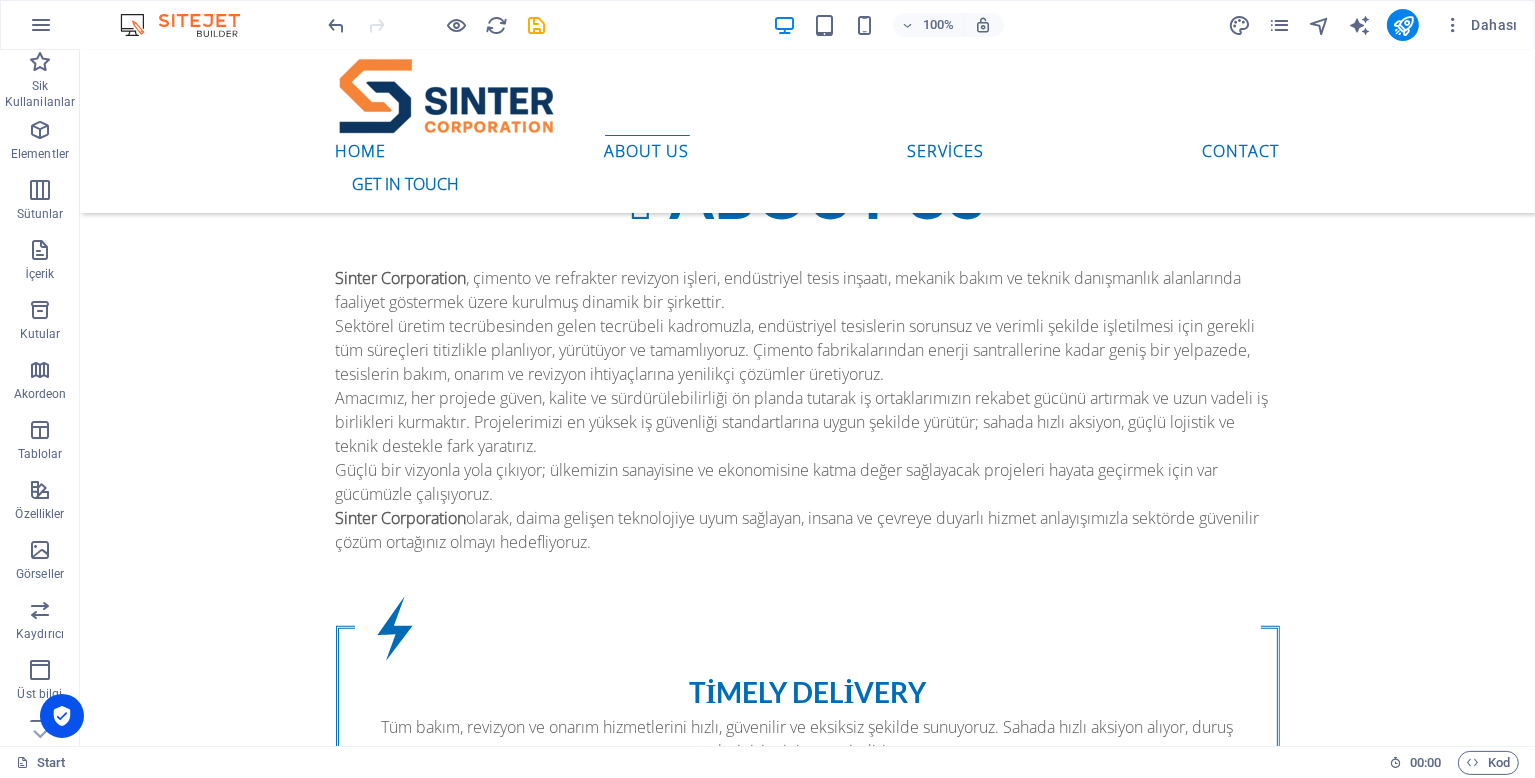 scroll, scrollTop: 1404, scrollLeft: 0, axis: vertical 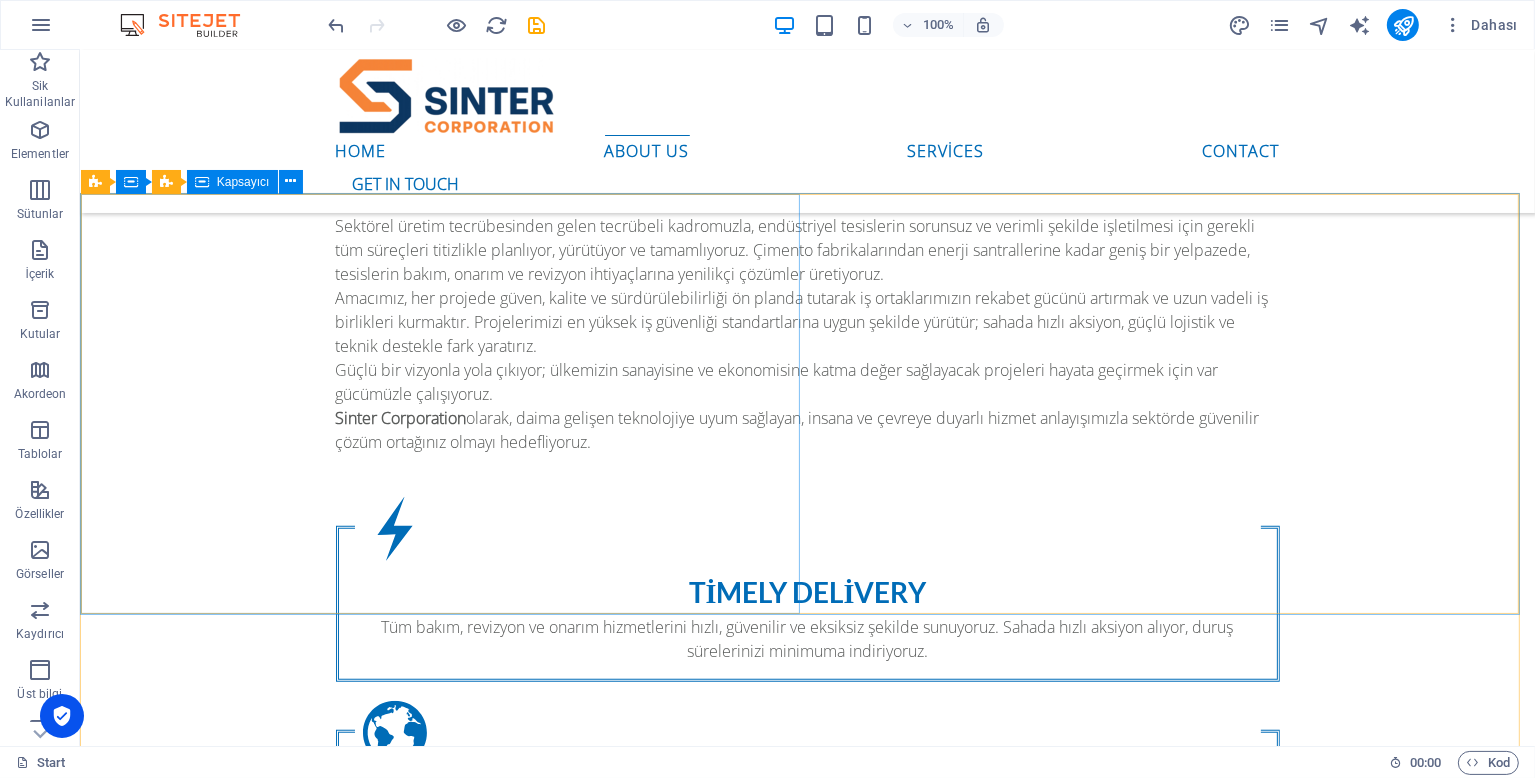 click on "Kapsayıcı" at bounding box center [243, 182] 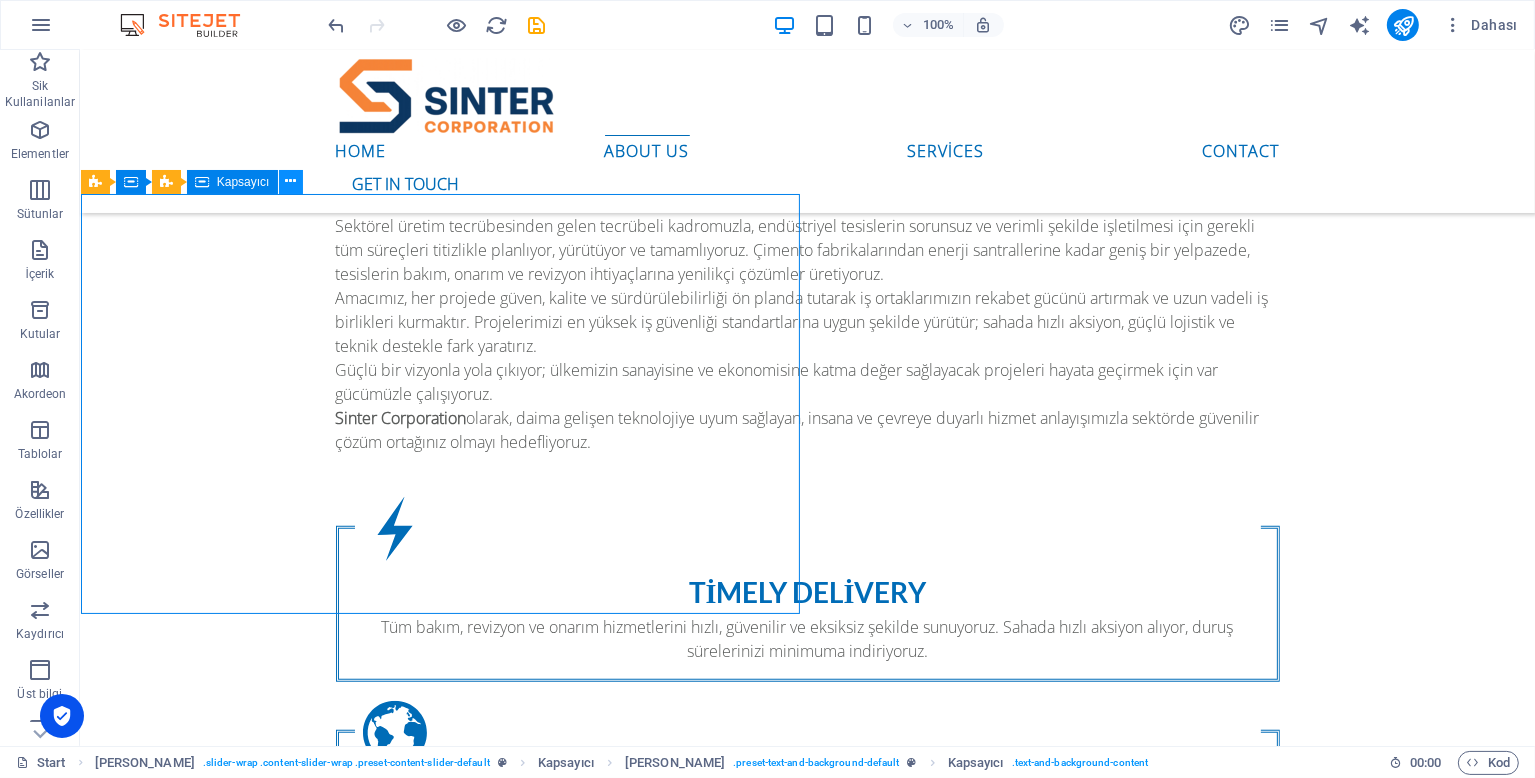 click at bounding box center [291, 182] 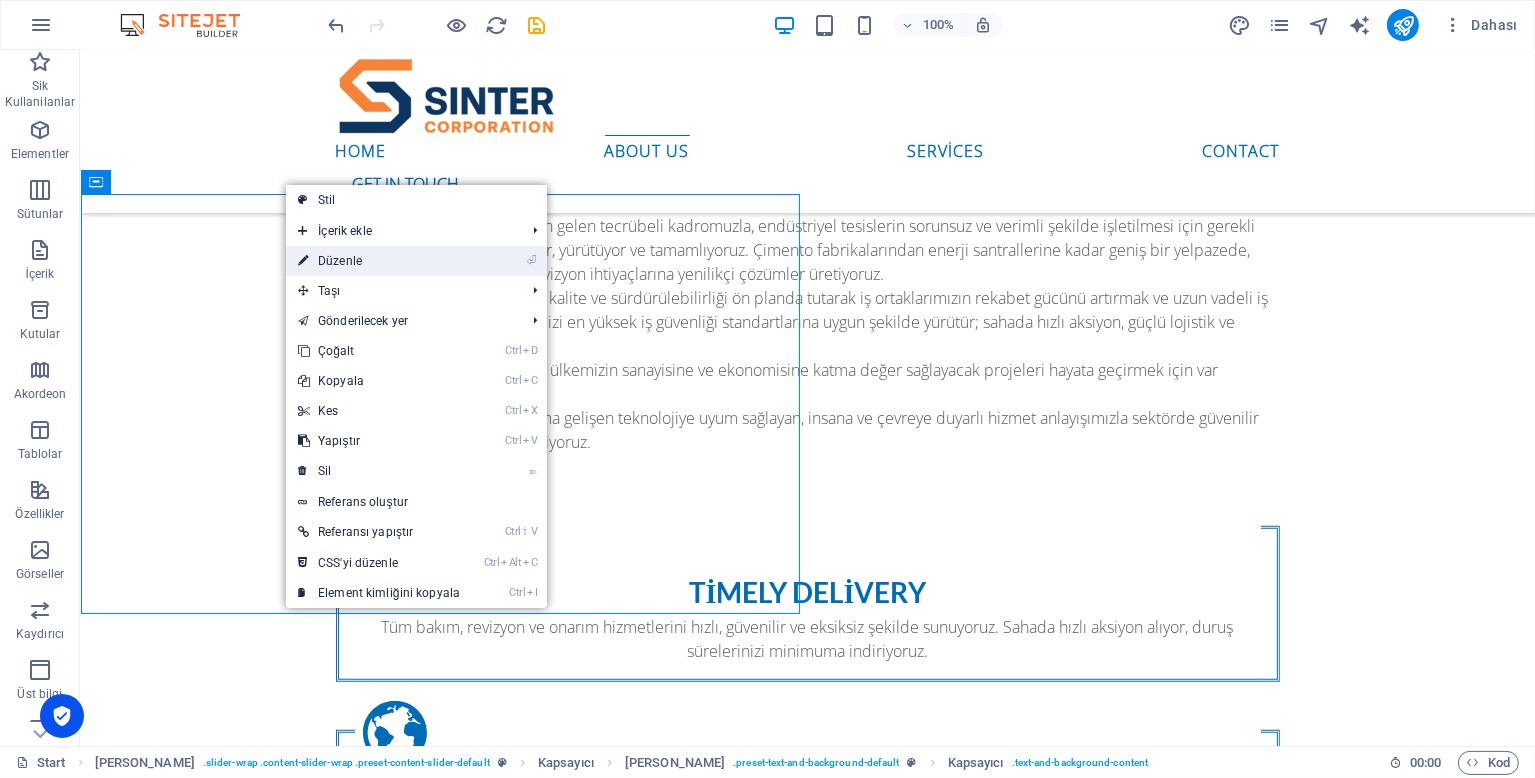 click on "⏎  Düzenle" at bounding box center (379, 261) 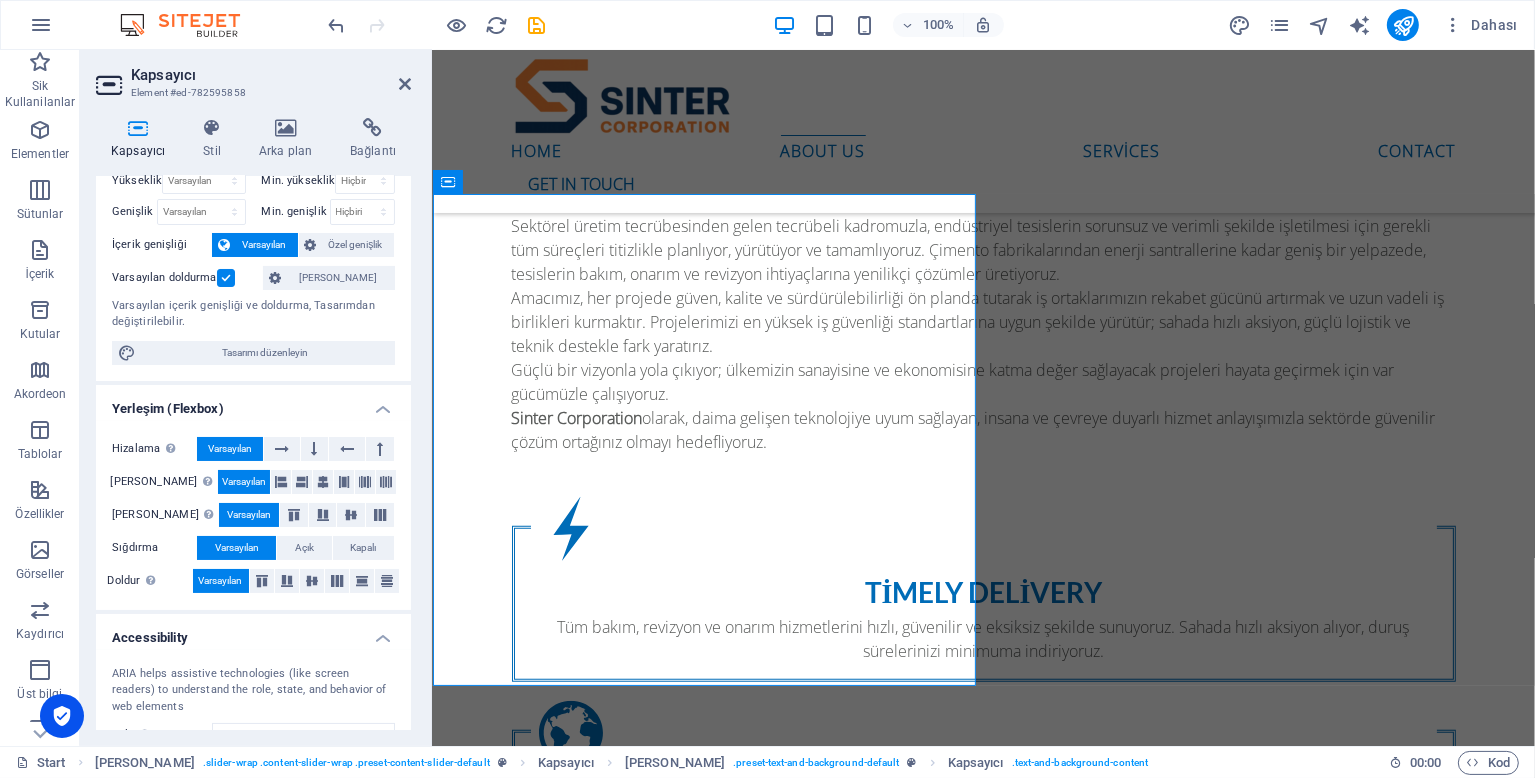 scroll, scrollTop: 47, scrollLeft: 0, axis: vertical 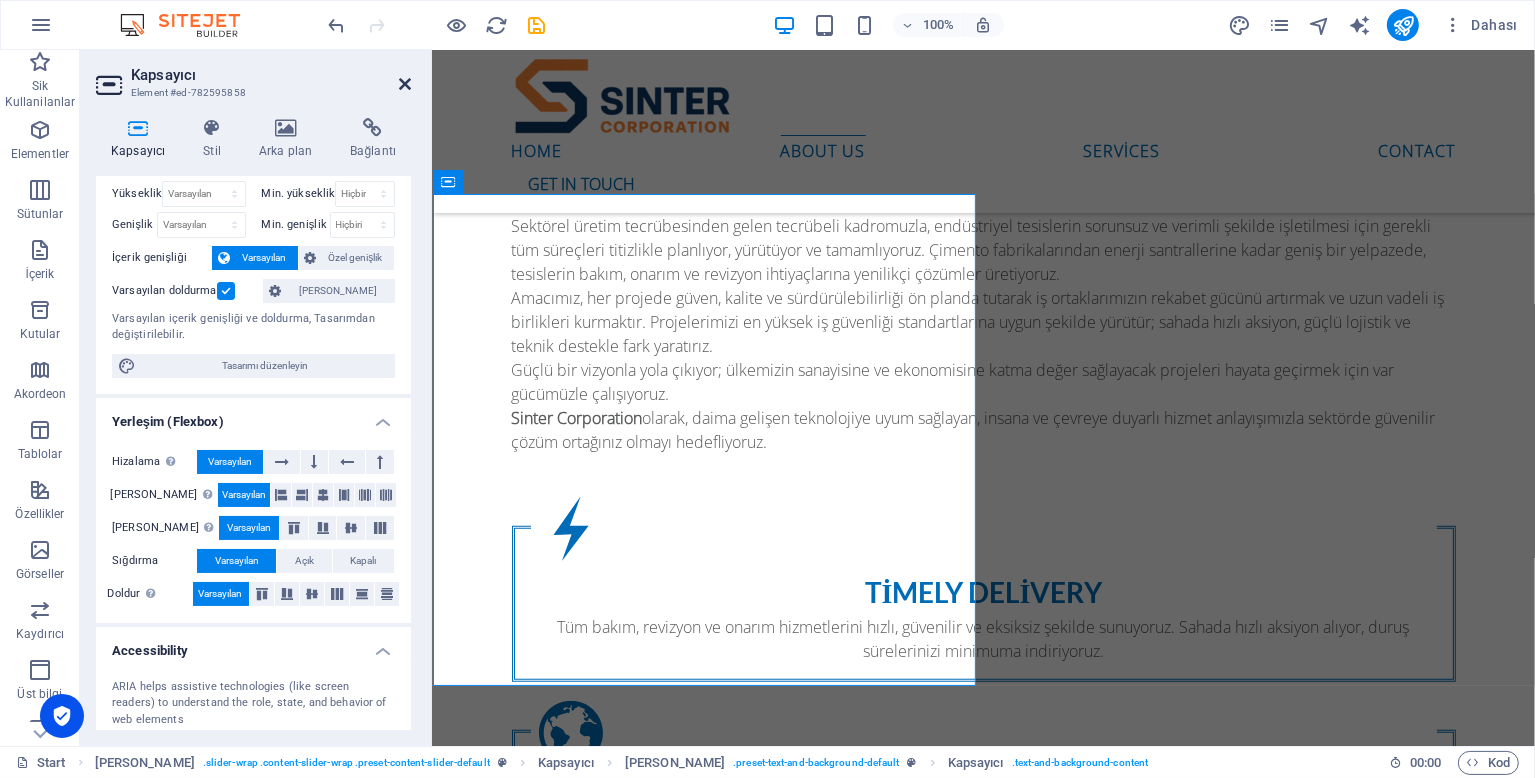 click at bounding box center [405, 84] 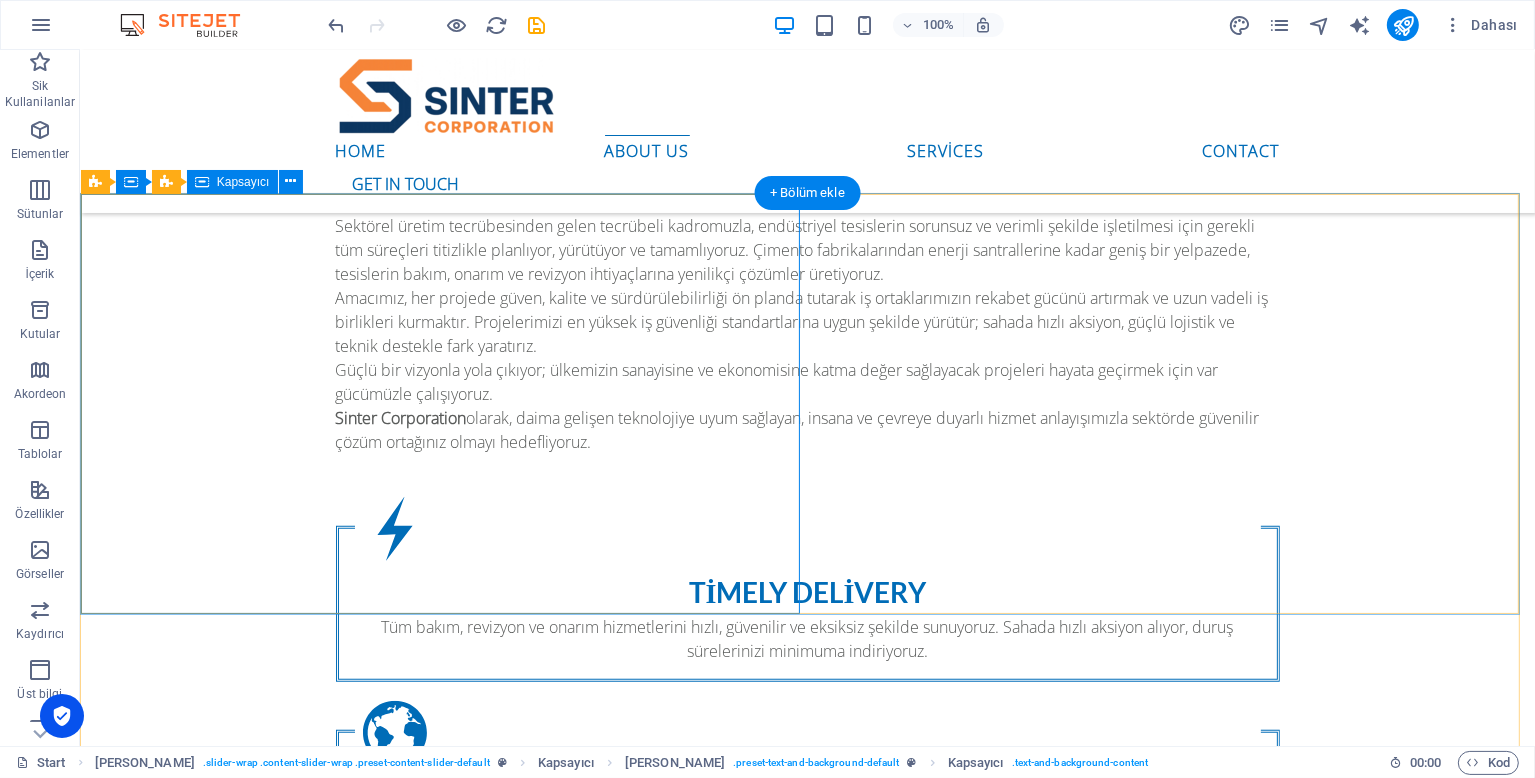 click on "Fantastic Service Projelerinizin ihtiyaç duyduğu hızlı müdahale, kesintisiz destek ve uluslararası standartlarda hizmet anlayışımızla faaliyetlerinizi her koşulda güvence altına alıyoruz. Deneyimli ekibimizle dünyanın her noktasına yüksek kaliteyi ulaştırıyor; işlerinizi planlandığı şekilde, zamanında ve sorunsuz yürütmeniz için yanınızda oluyoruz. Kalite, hız ve süreklilikten ödün vermeden, güçlü iletişim ve çözüm odaklı yaklaşımımızla değer katmayı hedefliyoruz." at bounding box center [806, 1291] 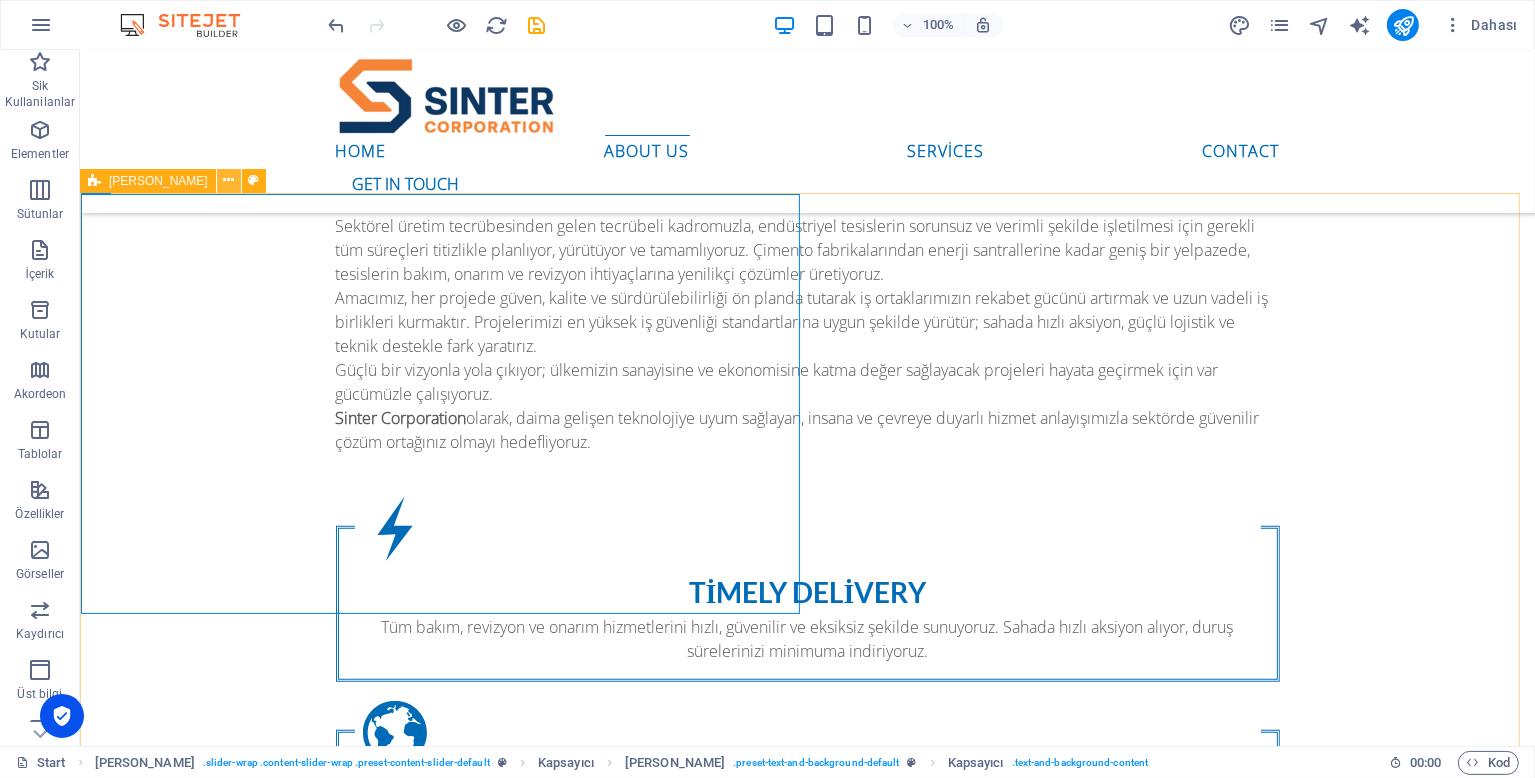 click at bounding box center (228, 180) 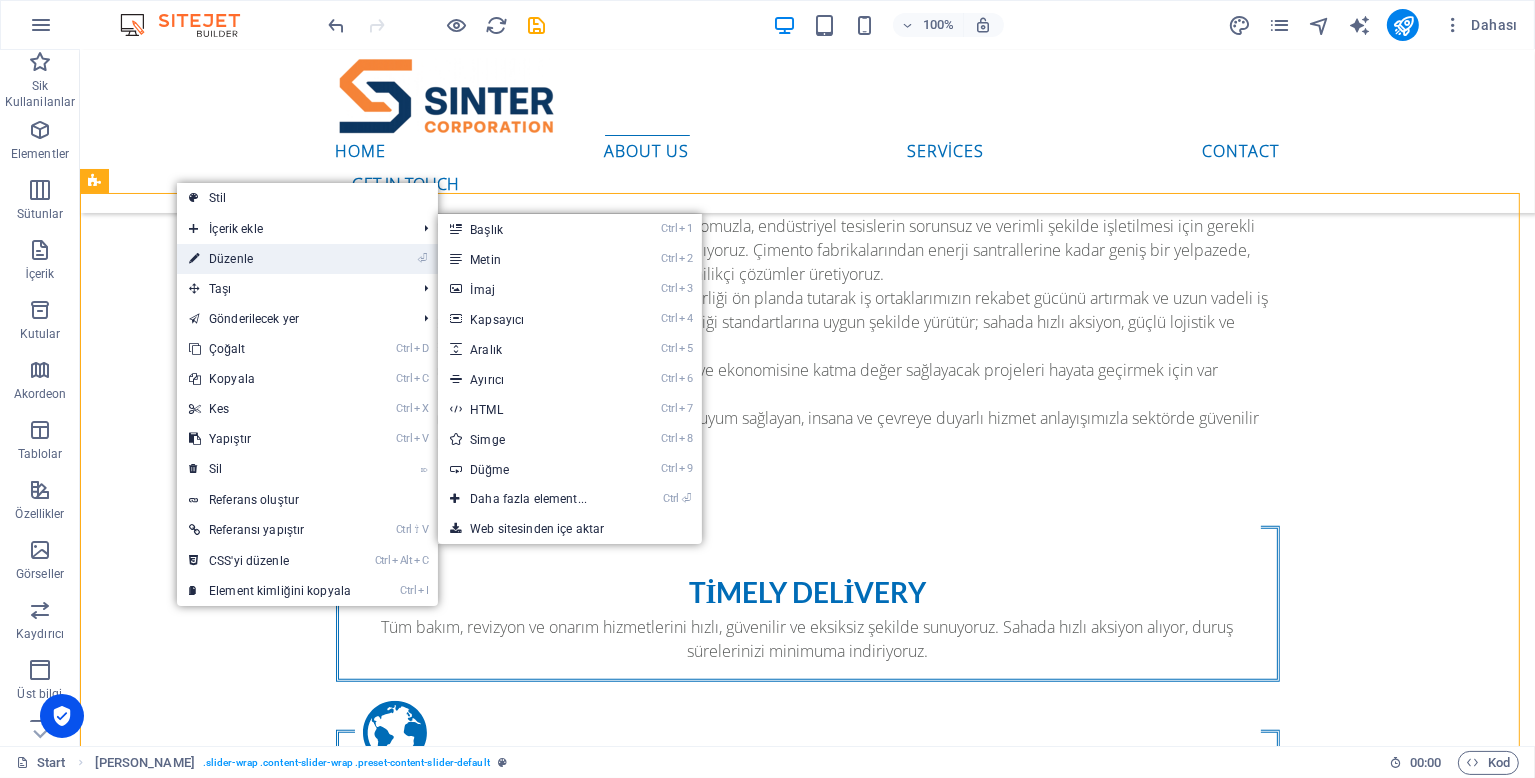 click on "⏎  Düzenle" at bounding box center [270, 259] 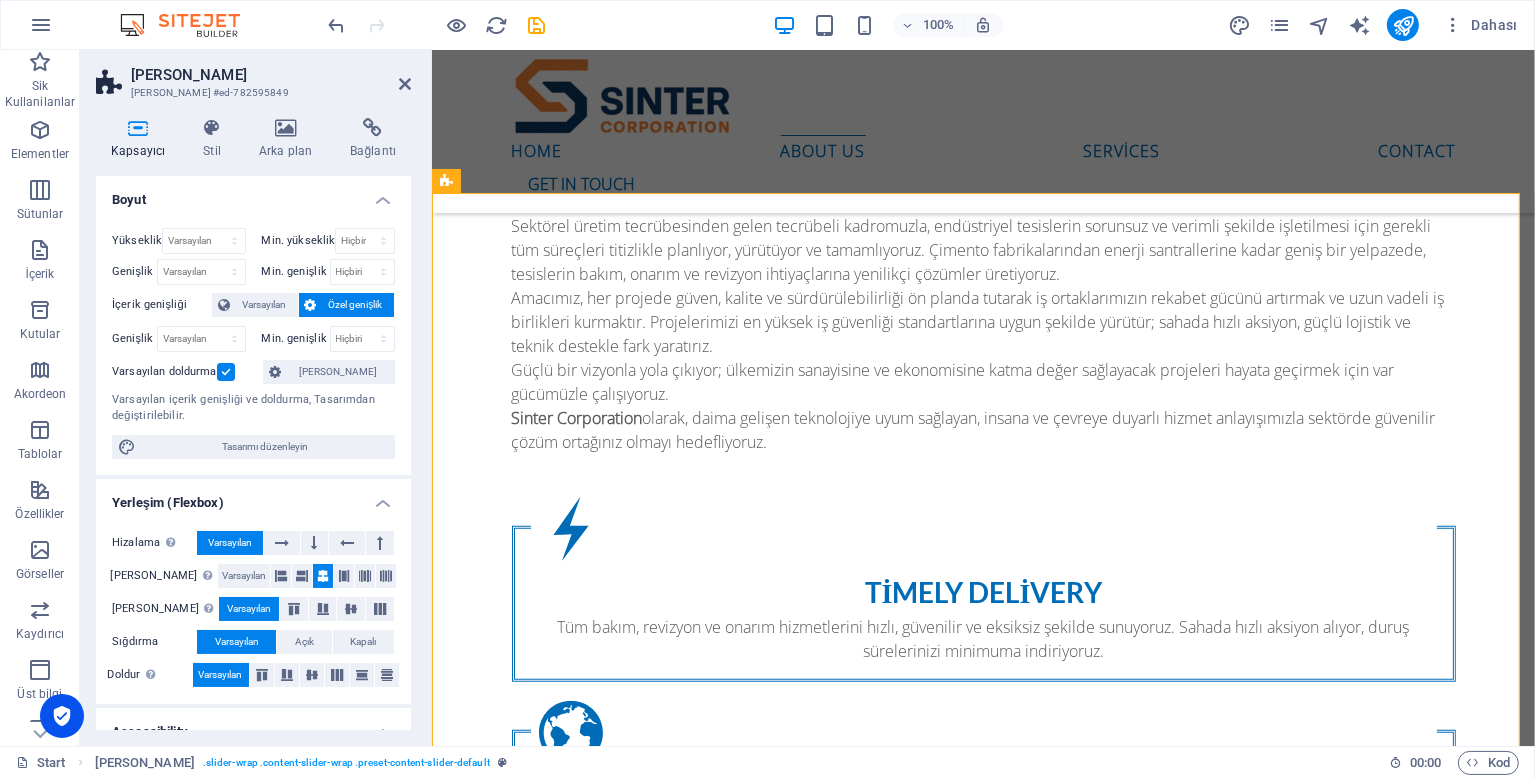 drag, startPoint x: 412, startPoint y: 233, endPoint x: 412, endPoint y: 297, distance: 64 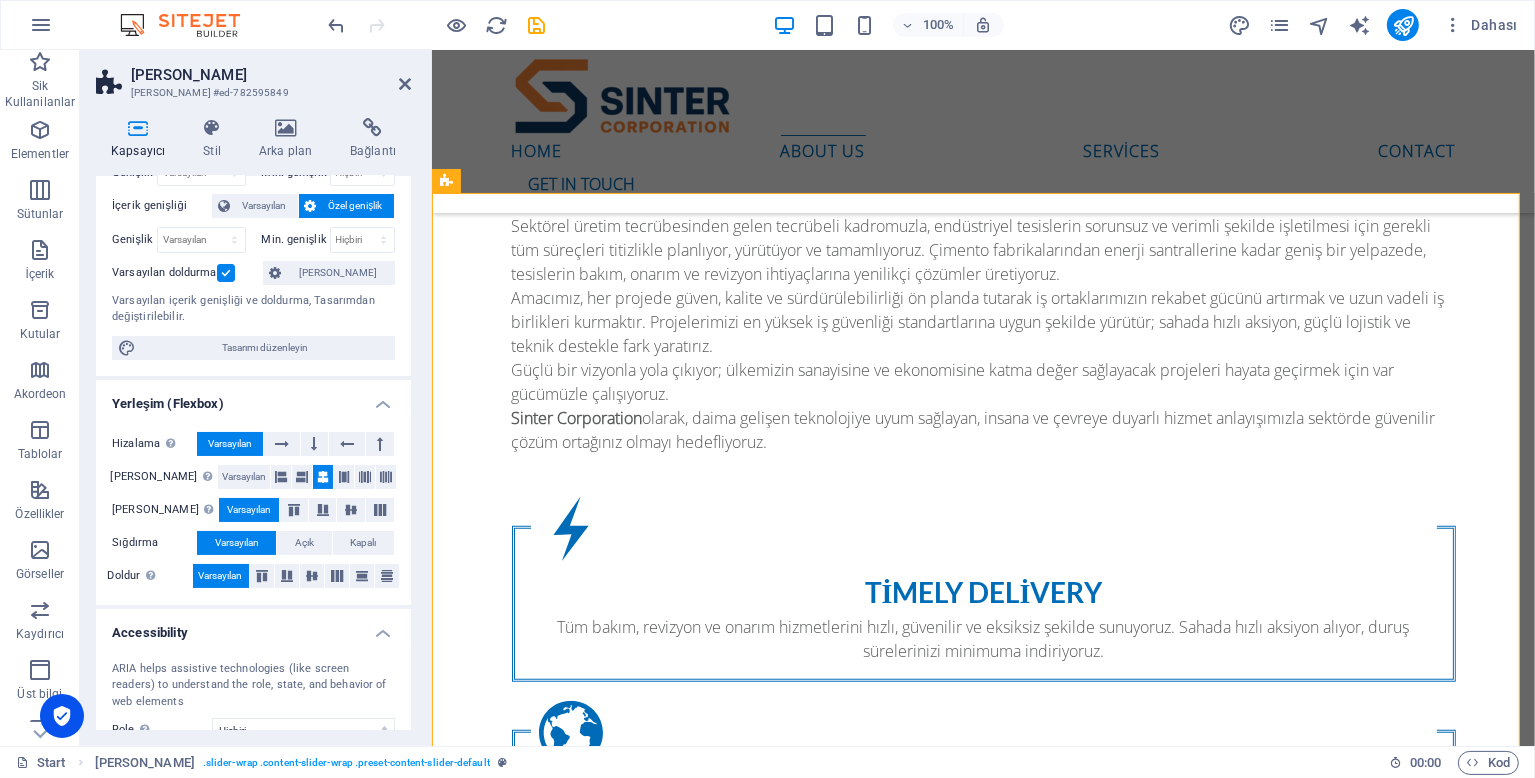 scroll, scrollTop: 253, scrollLeft: 0, axis: vertical 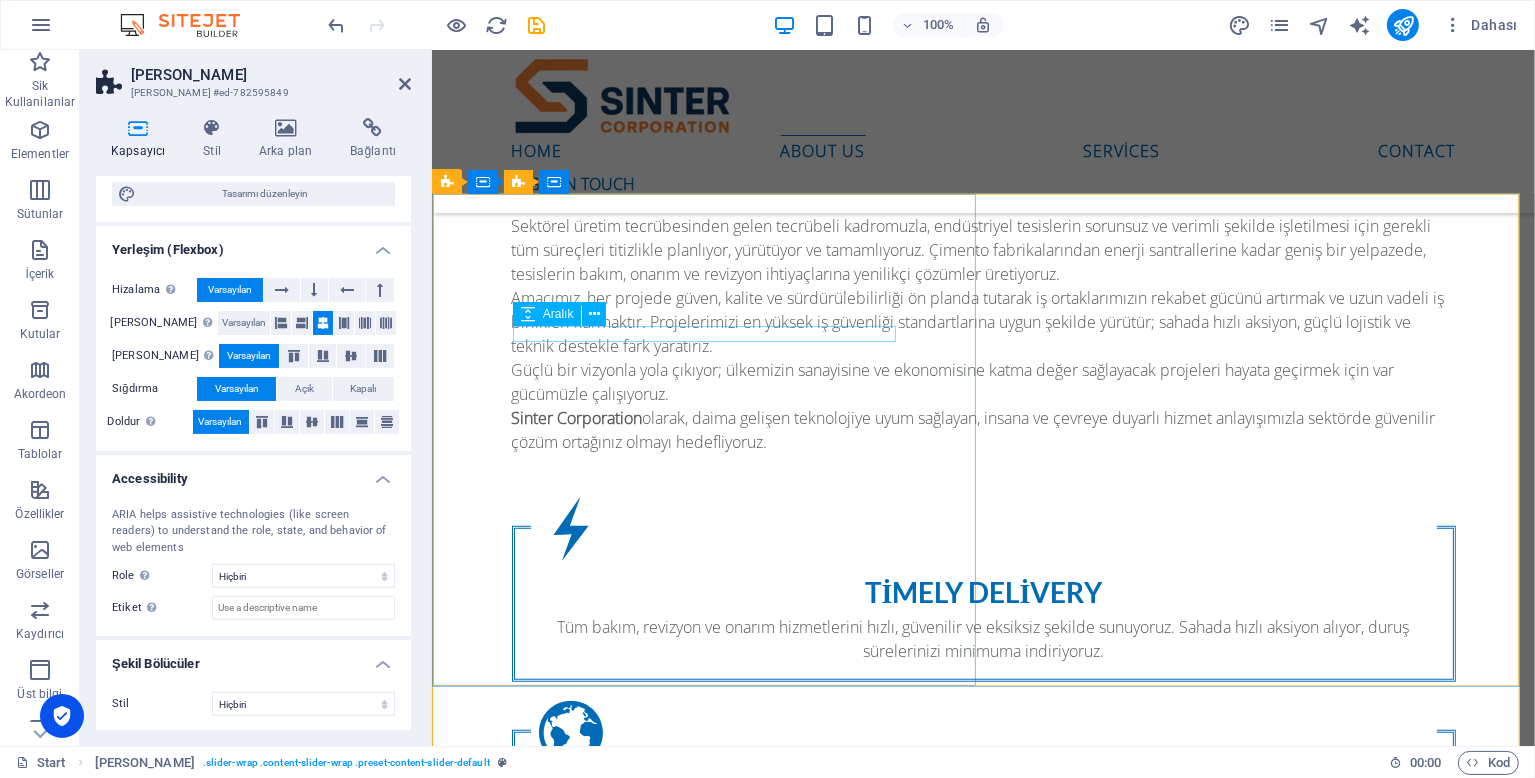 click at bounding box center [983, 1202] 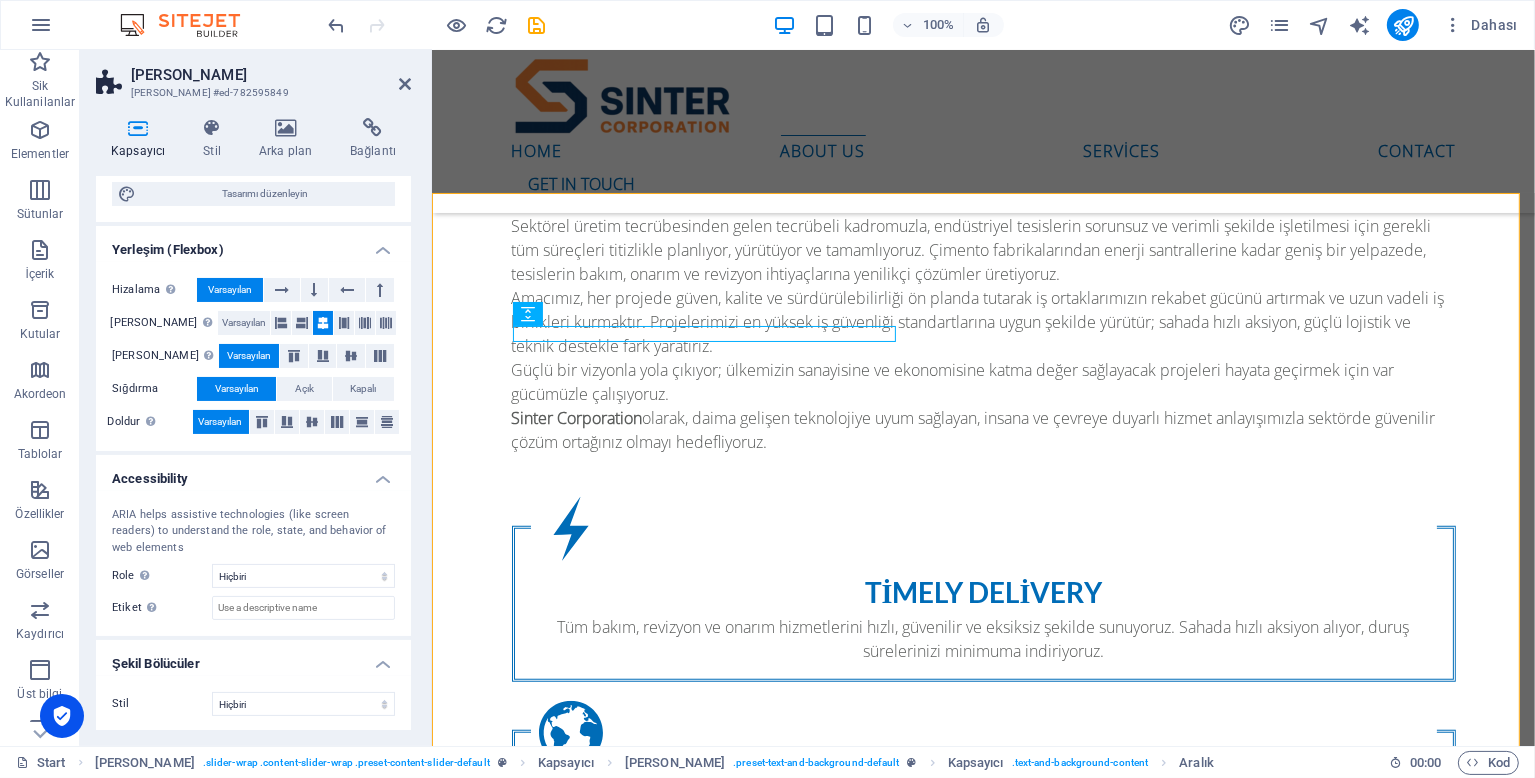 click on "Ön [PERSON_NAME] #ed-782595849" at bounding box center (253, 76) 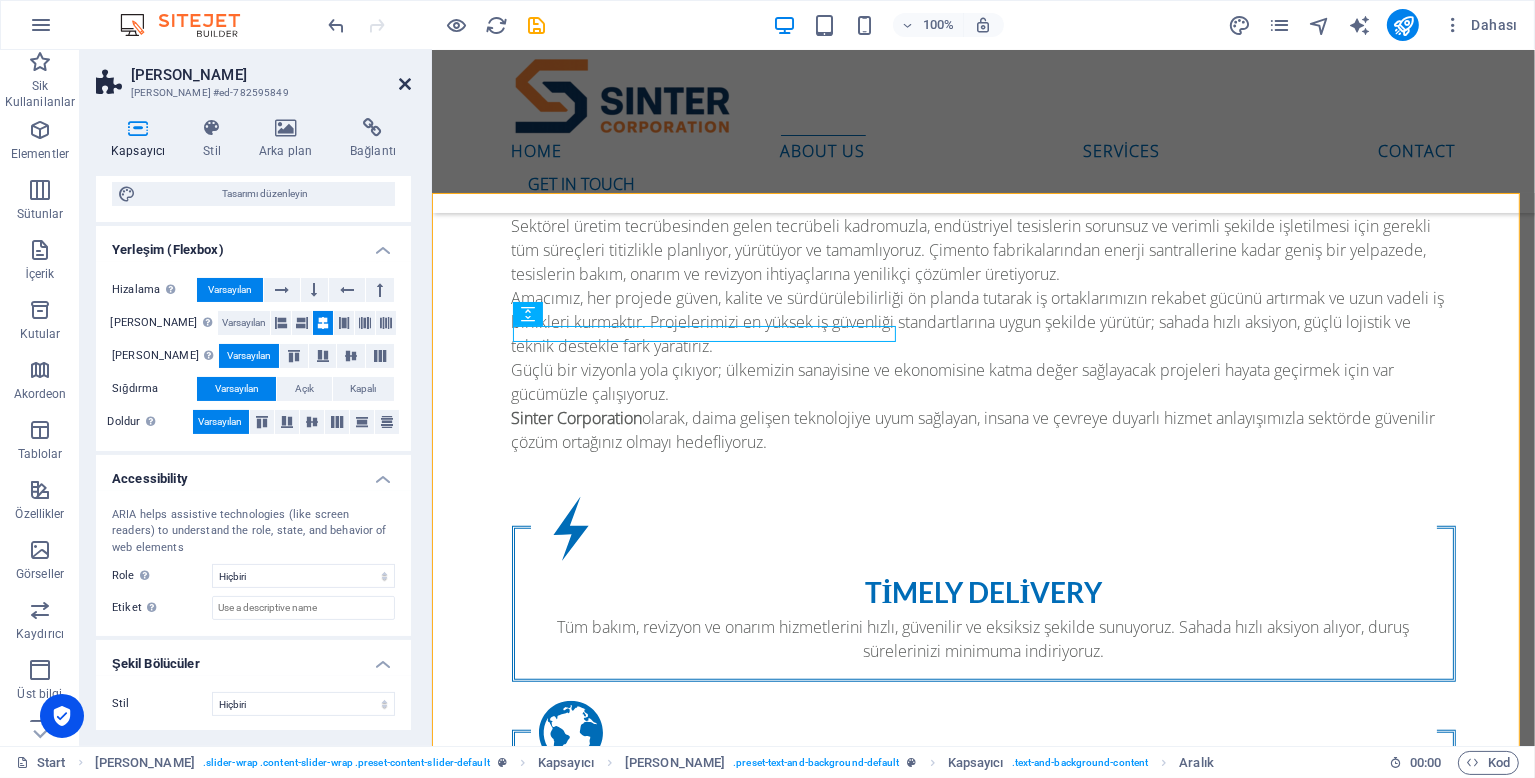 click at bounding box center (405, 84) 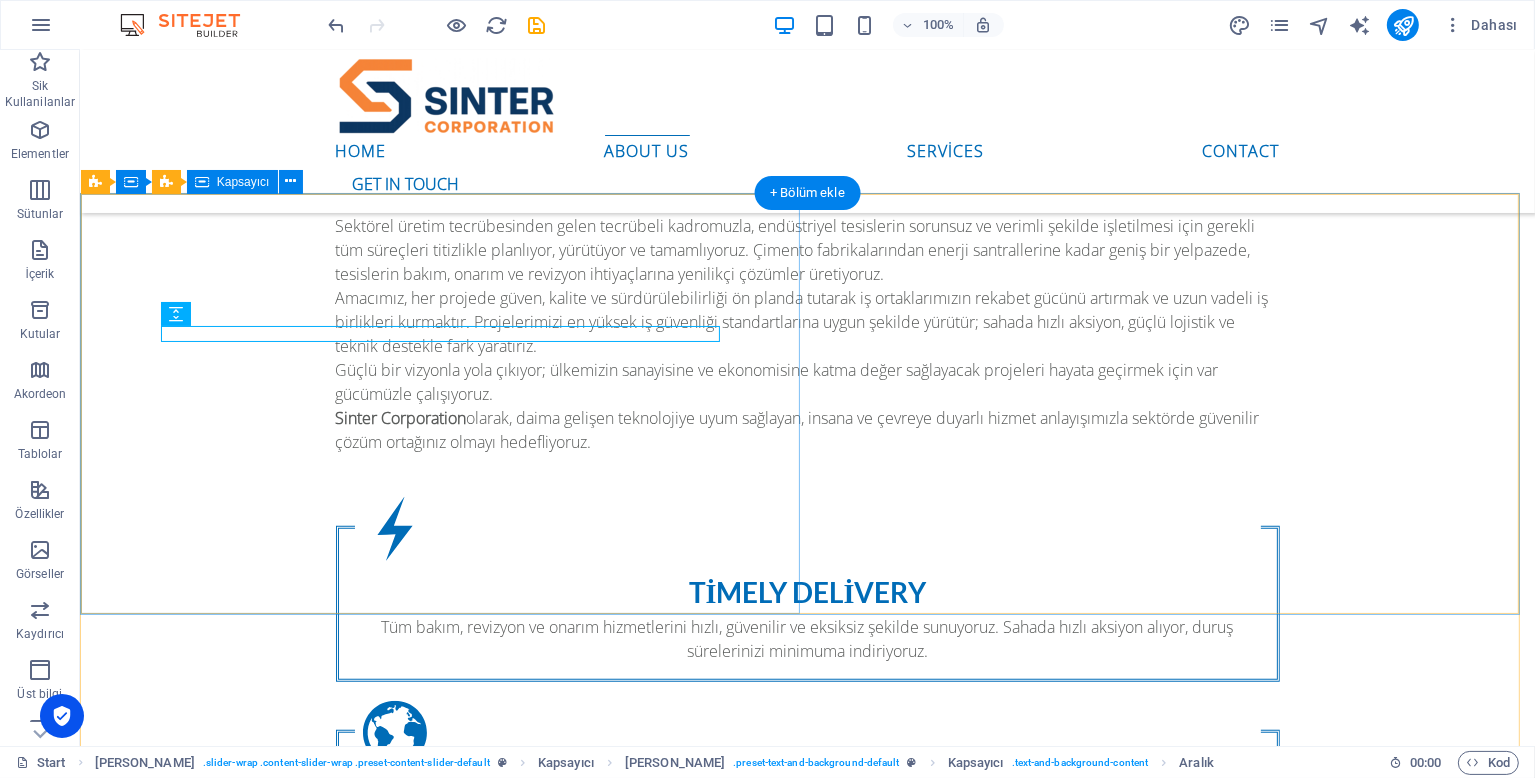 click on "Fantastic Service Projelerinizin ihtiyaç duyduğu hızlı müdahale, kesintisiz destek ve uluslararası standartlarda hizmet anlayışımızla faaliyetlerinizi her koşulda güvence altına alıyoruz. Deneyimli ekibimizle dünyanın her noktasına yüksek kaliteyi ulaştırıyor; işlerinizi planlandığı şekilde, zamanında ve sorunsuz yürütmeniz için yanınızda oluyoruz. Kalite, hız ve süreklilikten ödün vermeden, güçlü iletişim ve çözüm odaklı yaklaşımımızla değer katmayı hedefliyoruz." at bounding box center (806, 1291) 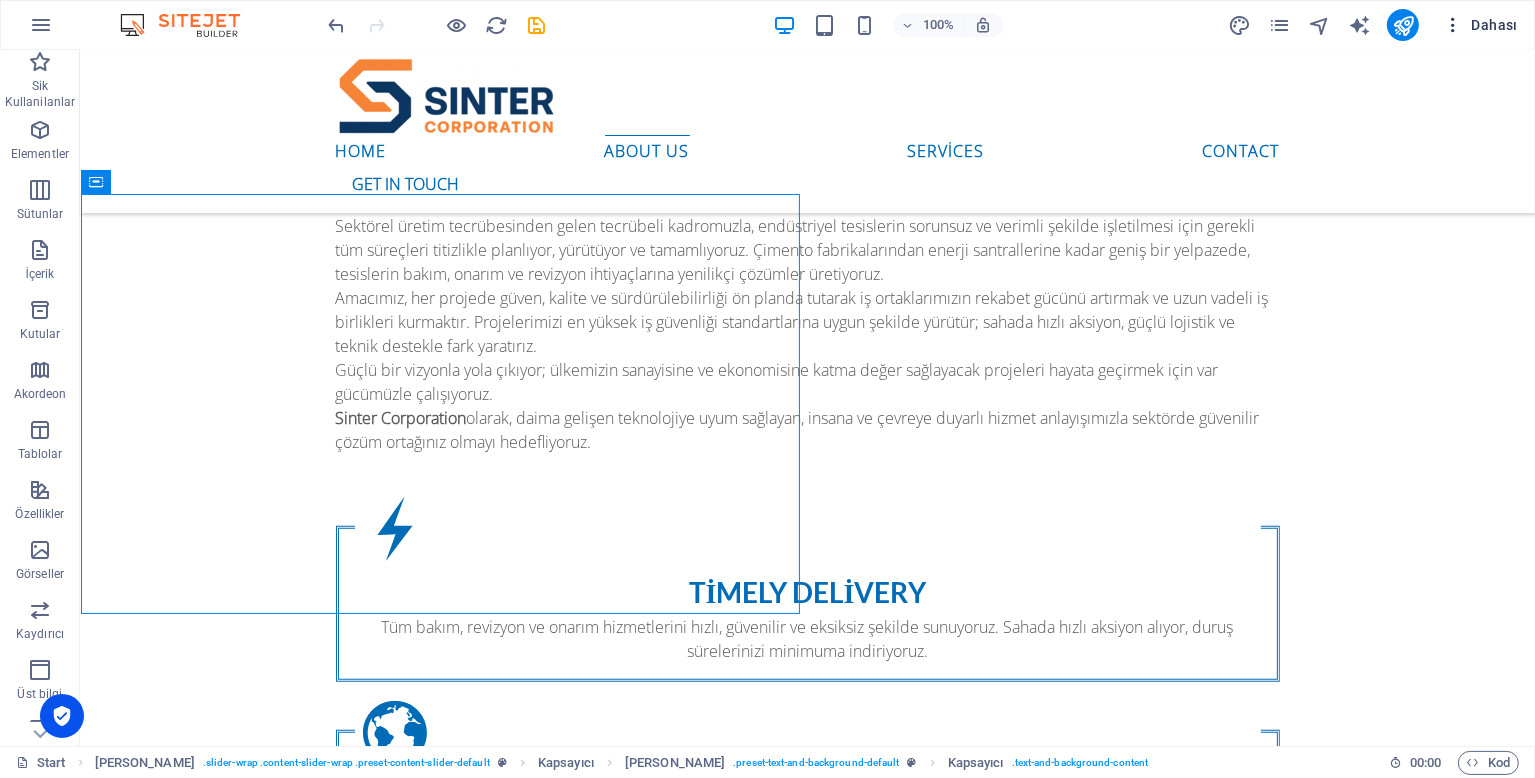 click at bounding box center [1453, 25] 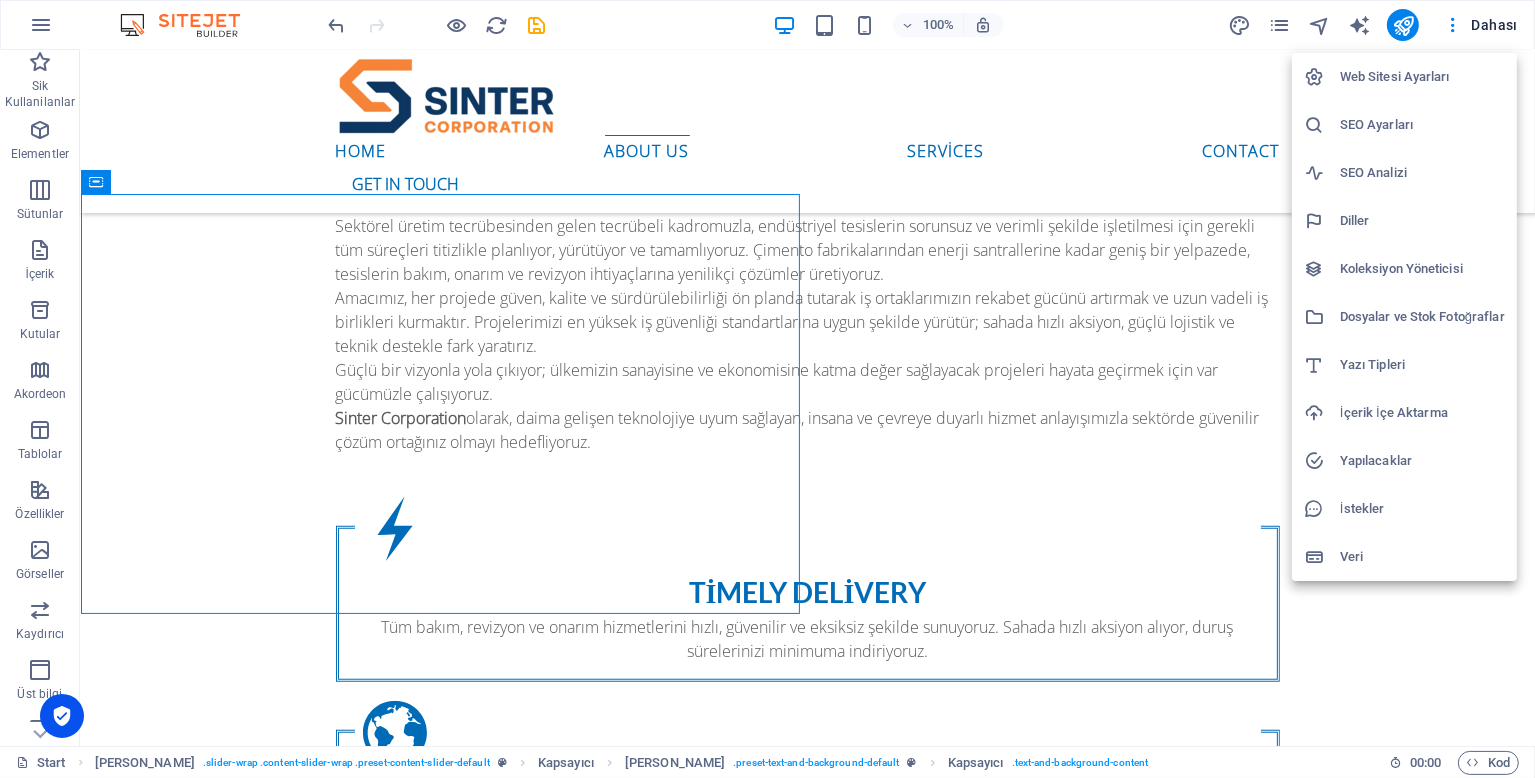 click at bounding box center [767, 389] 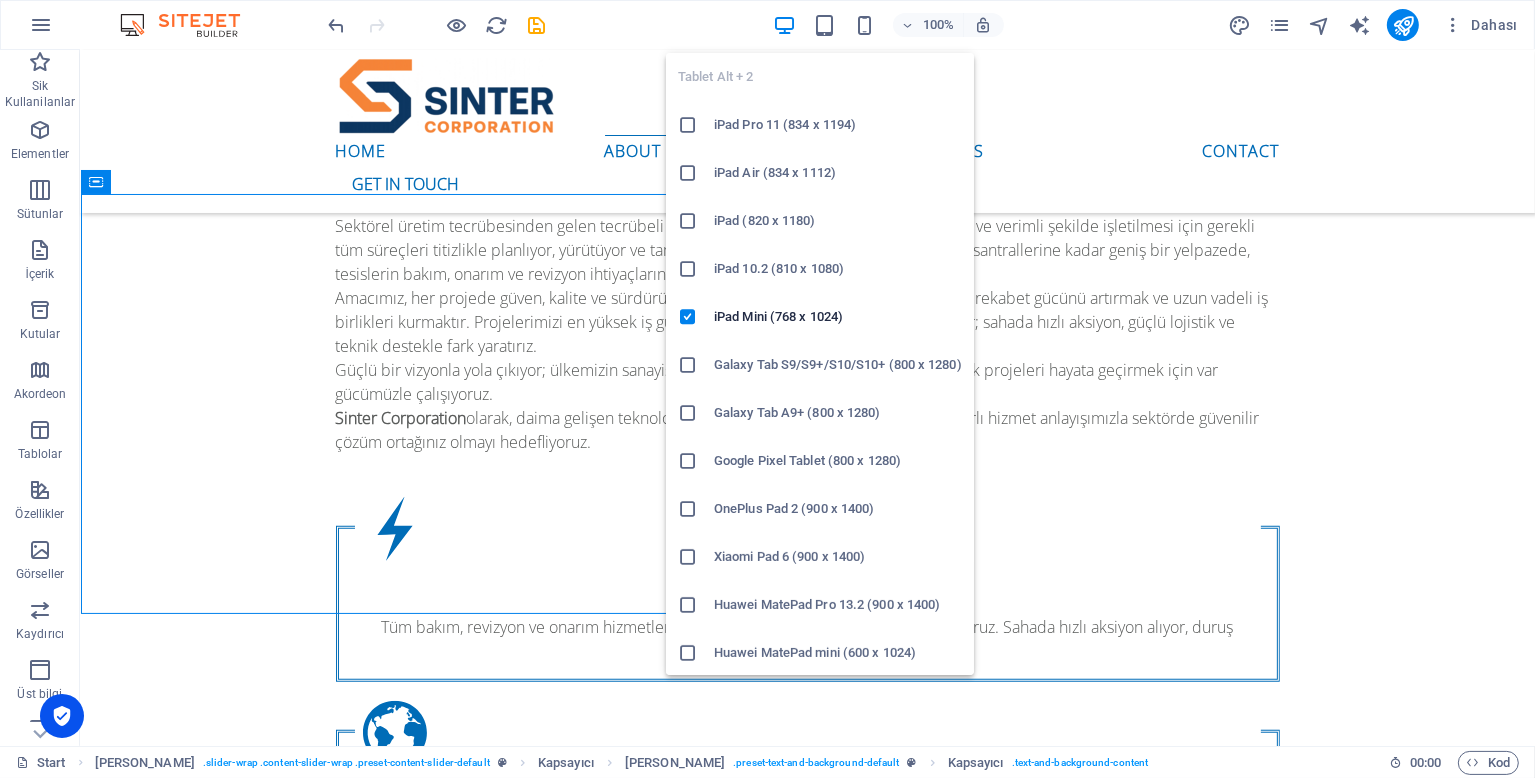 click at bounding box center [688, 125] 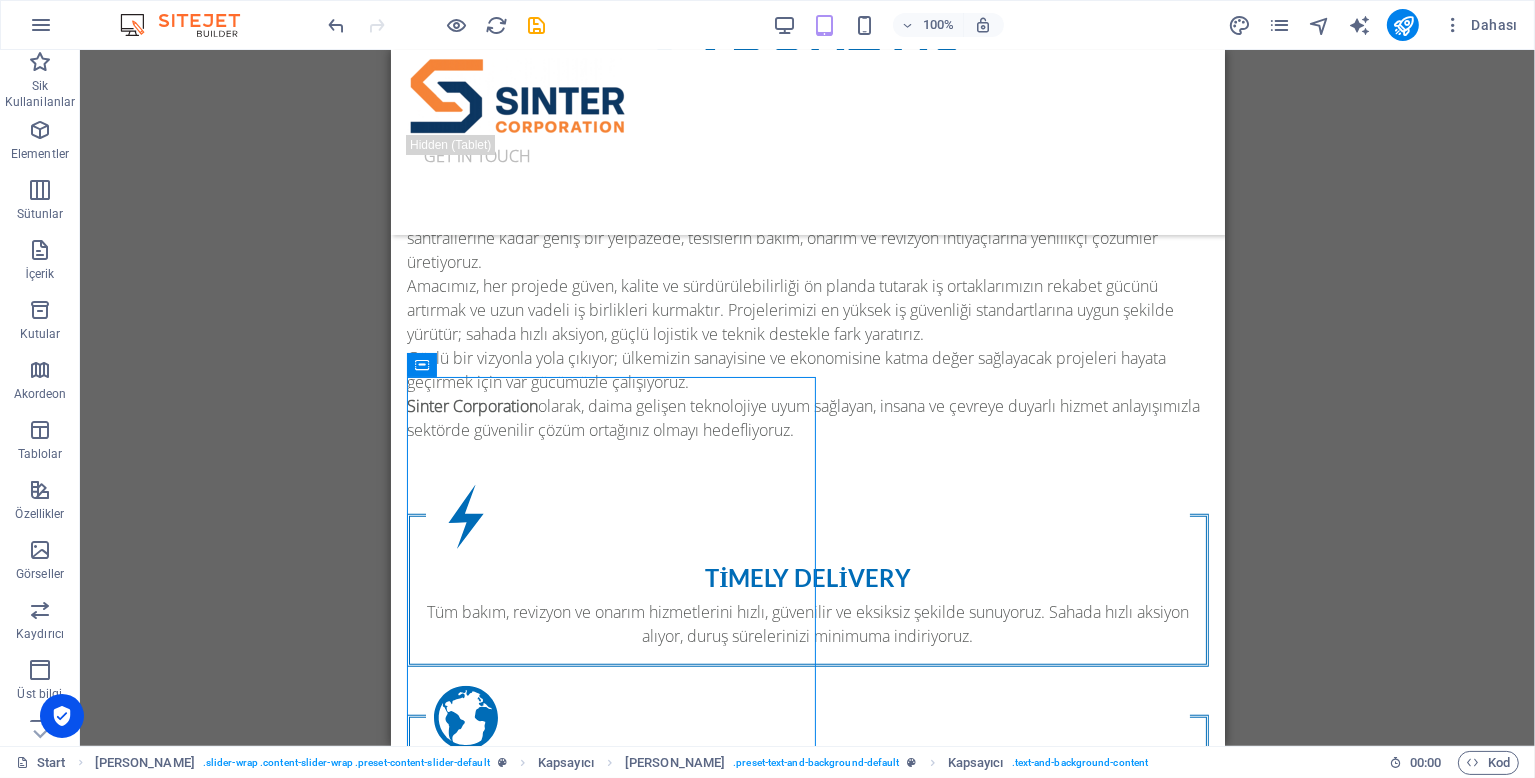 click on "Mevcut içeriği değiştirmek için buraya sürükleyin. Yeni bir element oluşturmak istiyorsanız “Ctrl” tuşuna basın.
H2   Banner   Kapsayıcı   Menü Çubuğu   Yer Tutucu   Ön ayar   Kapsayıcı   Ön ayar   Kapsayıcı   Ön ayar   Kapsayıcı   Kapsayıcı   Ön ayar   Kapsayıcı   Metin   Aralık   Simge   Kapsayıcı   Ön ayar   Yer Tutucu   Kapsayıcı   Metin   H3   Simge   H3   Açıklama balonu   Aralık   Kapsayıcı   İmaj   Aralık   H3   Aralık   Düğme   Menü   İmaj   Kapsayıcı   Düğme   Kapsayıcı   Metin   Ön ayar   Kapsayıcı   Kapsayıcı" at bounding box center [807, 398] 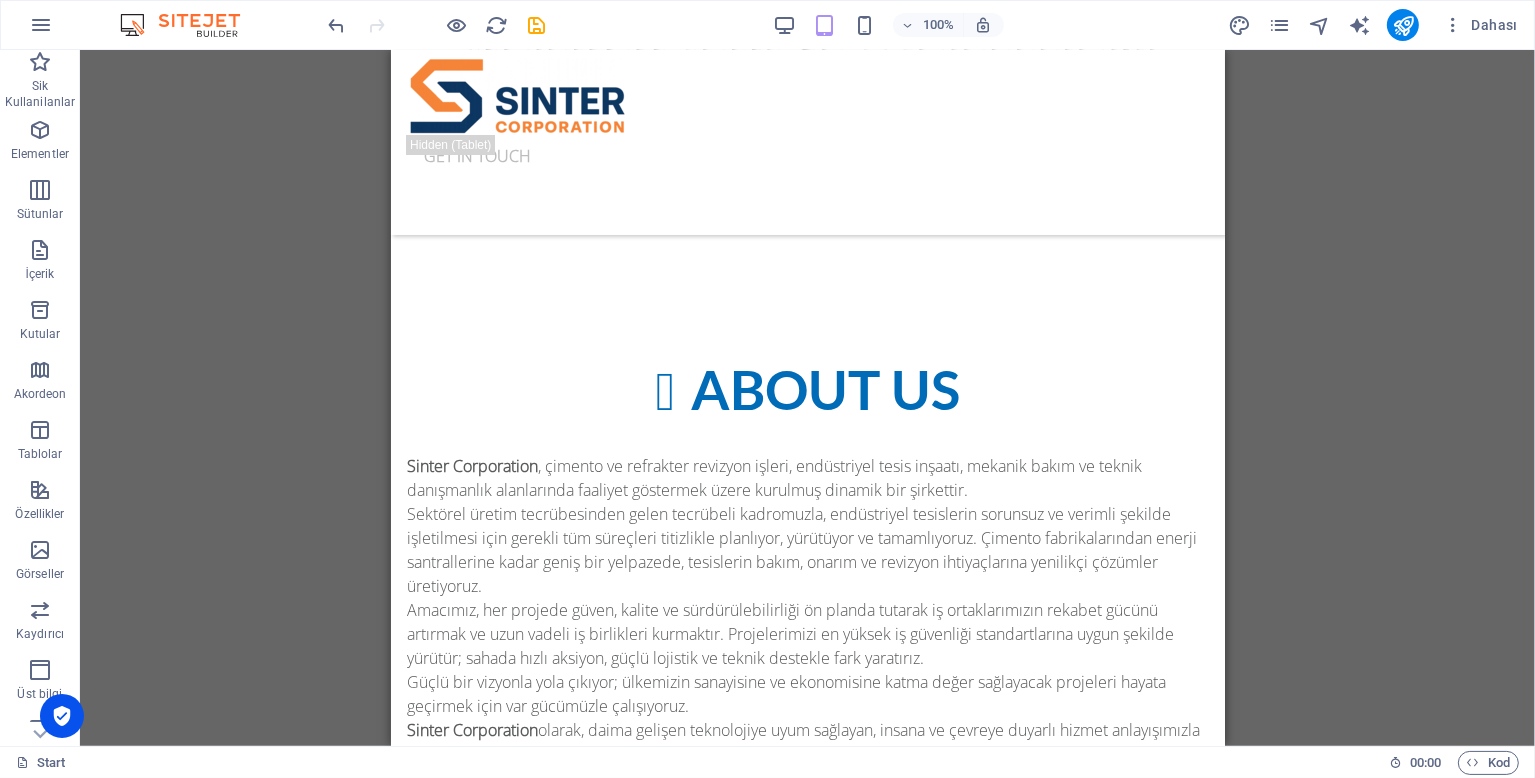 scroll, scrollTop: 1075, scrollLeft: 0, axis: vertical 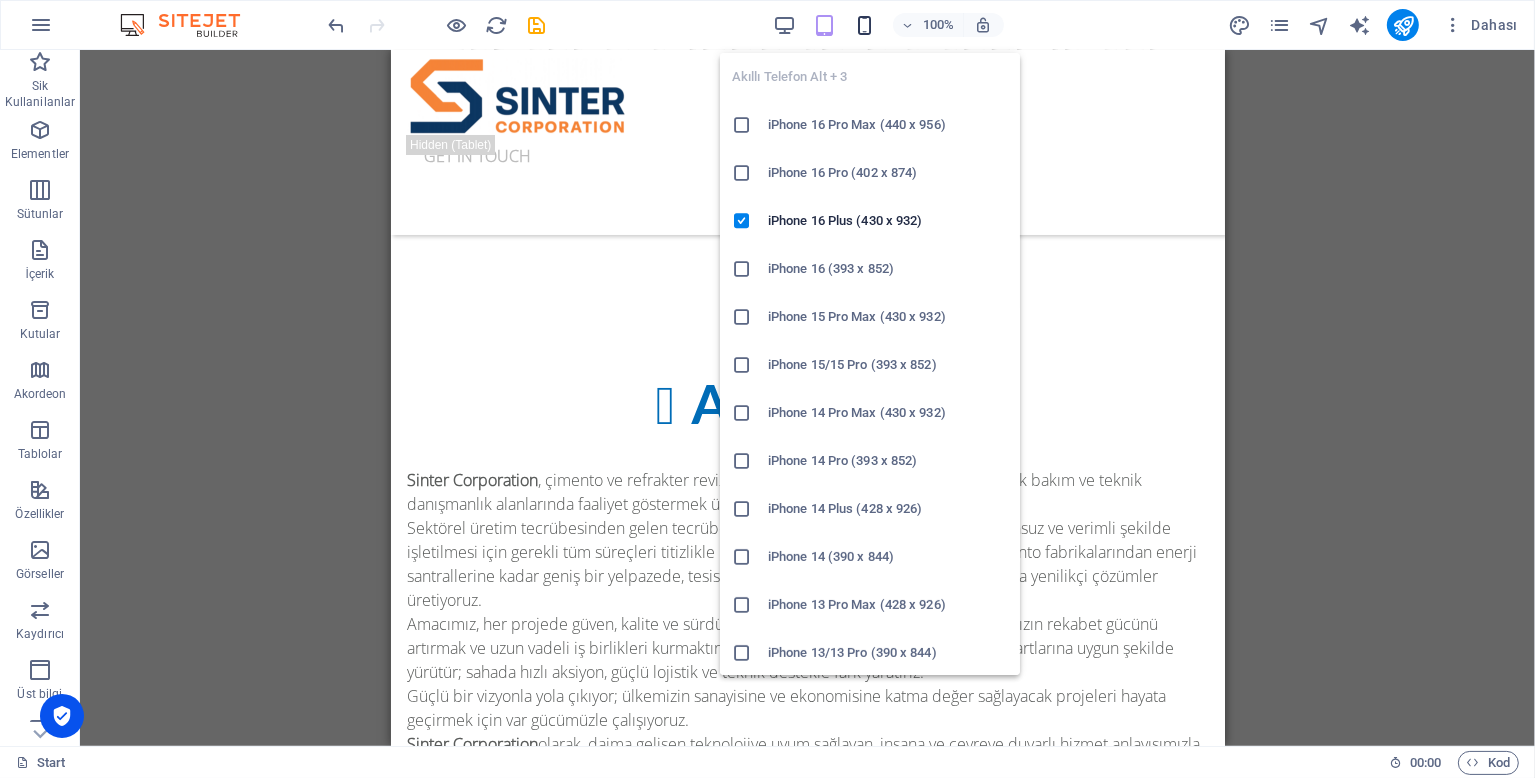 click at bounding box center [864, 25] 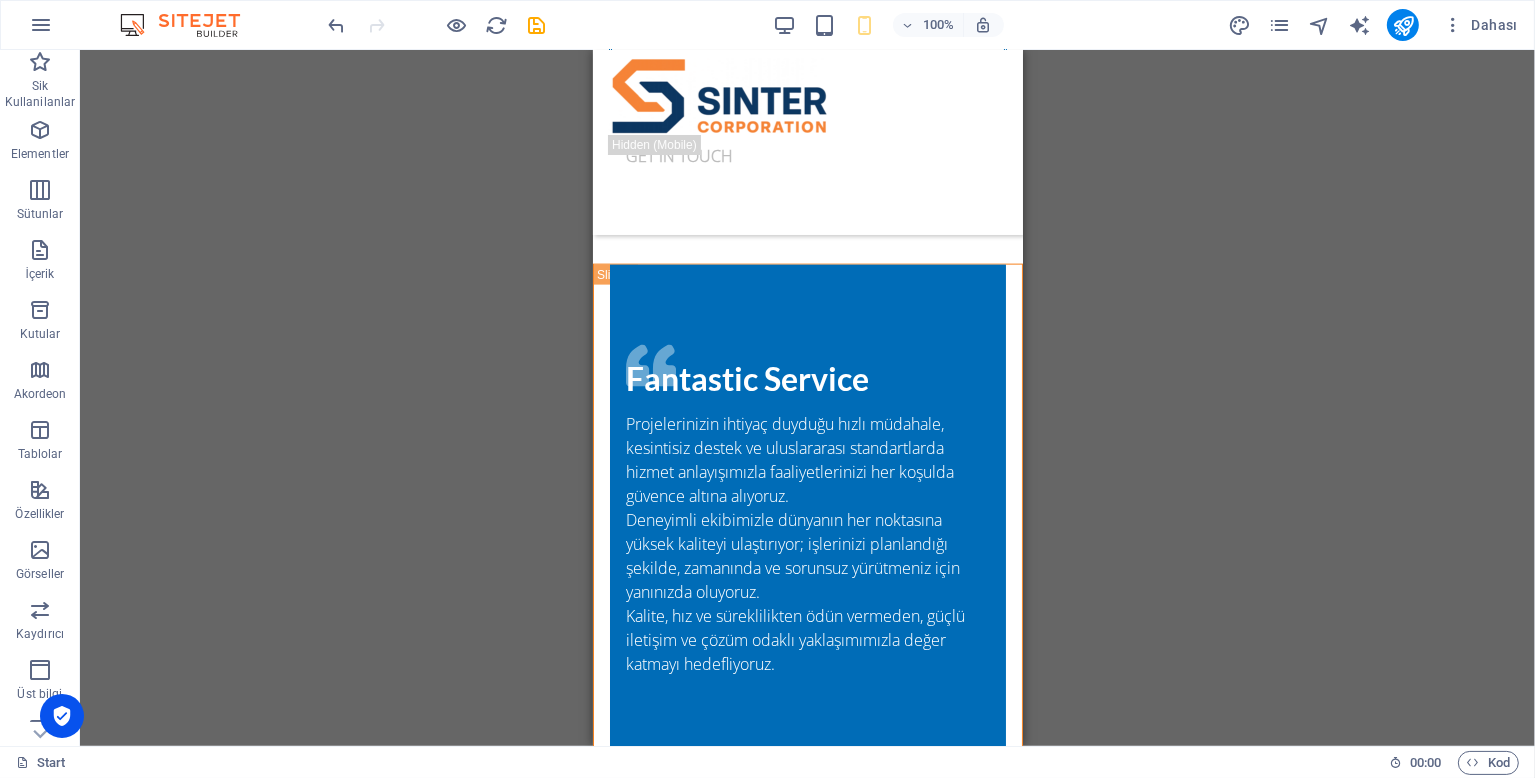 scroll, scrollTop: 2696, scrollLeft: 0, axis: vertical 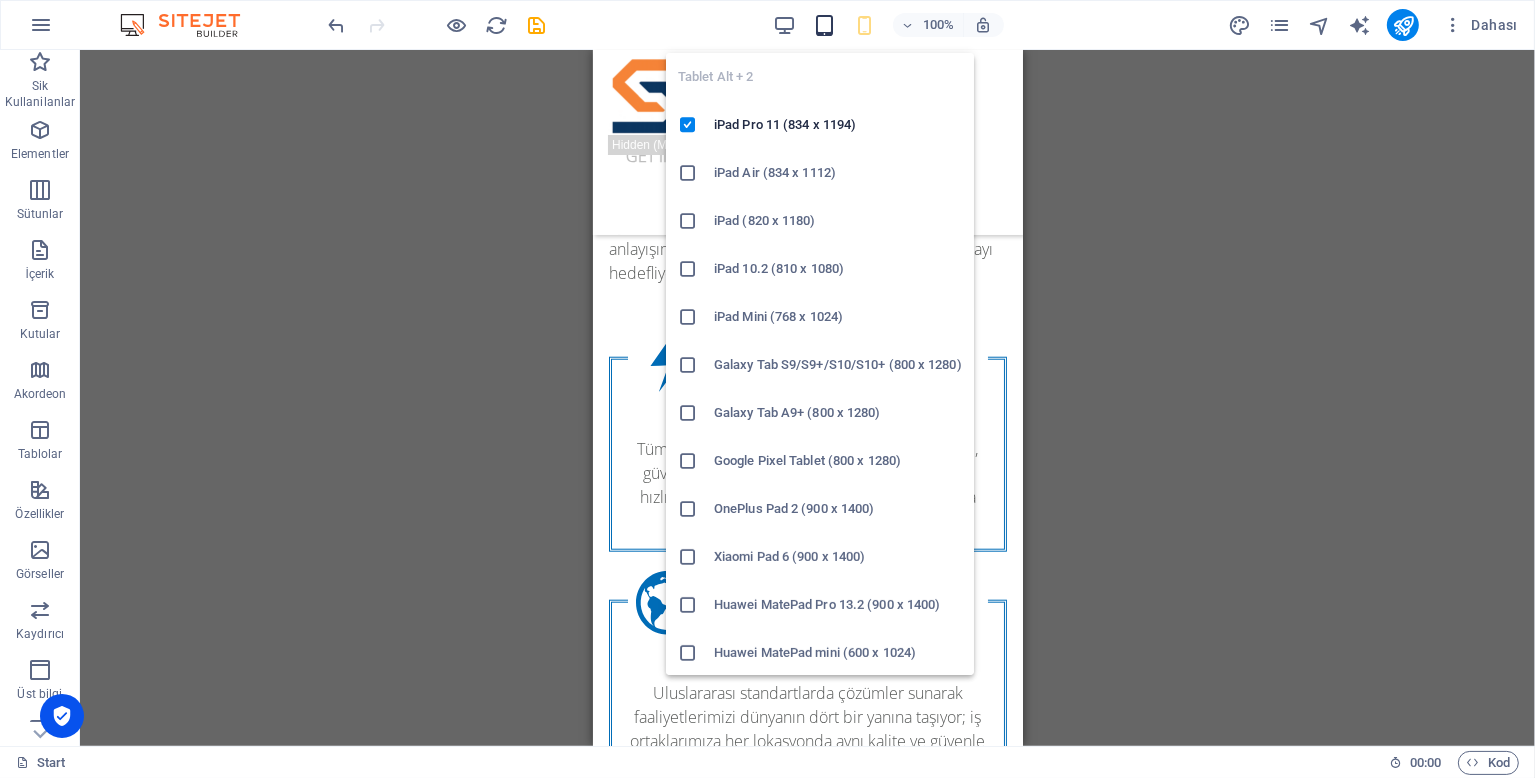 click at bounding box center (824, 25) 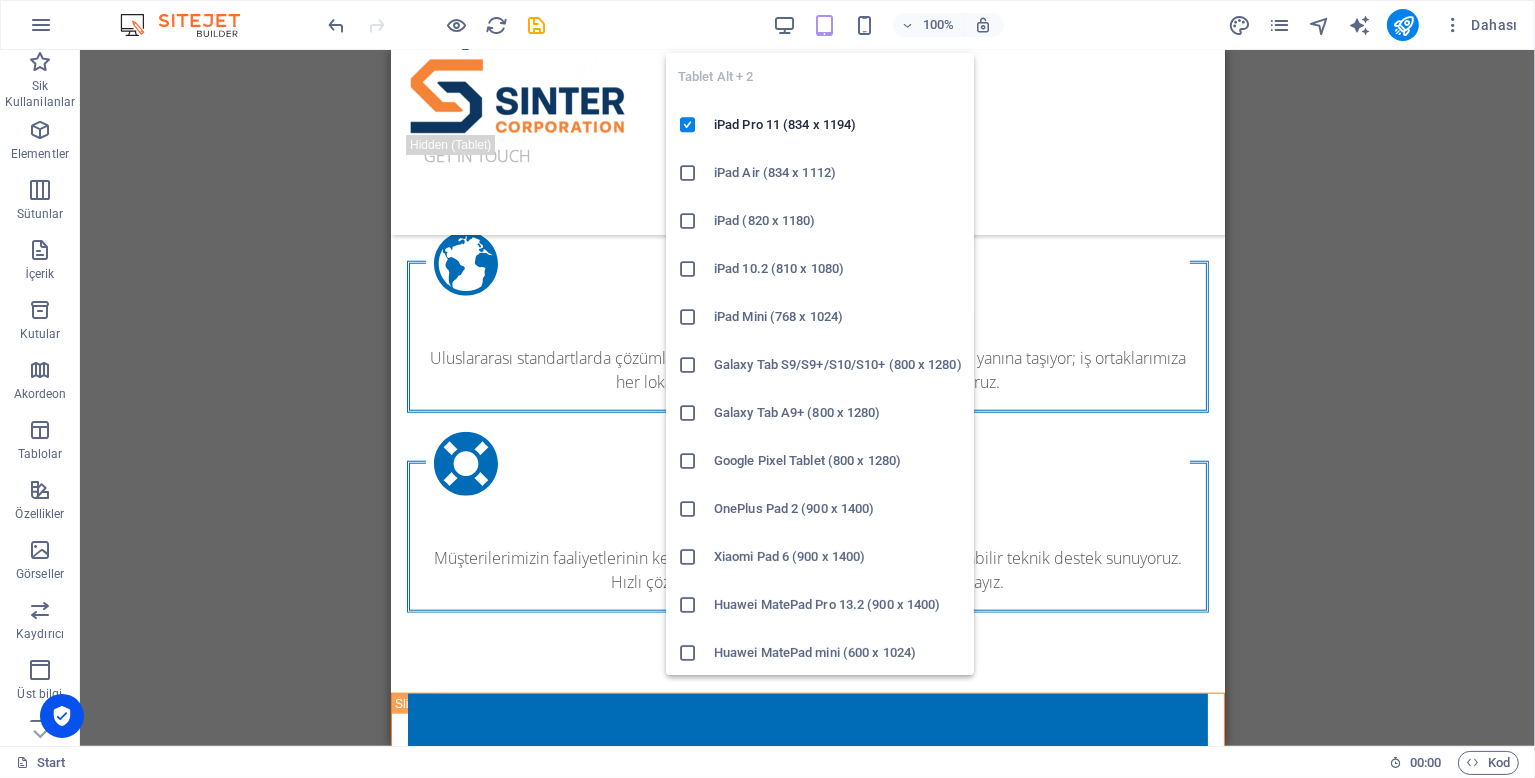 click on "iPad Mini (768 x 1024)" at bounding box center [838, 317] 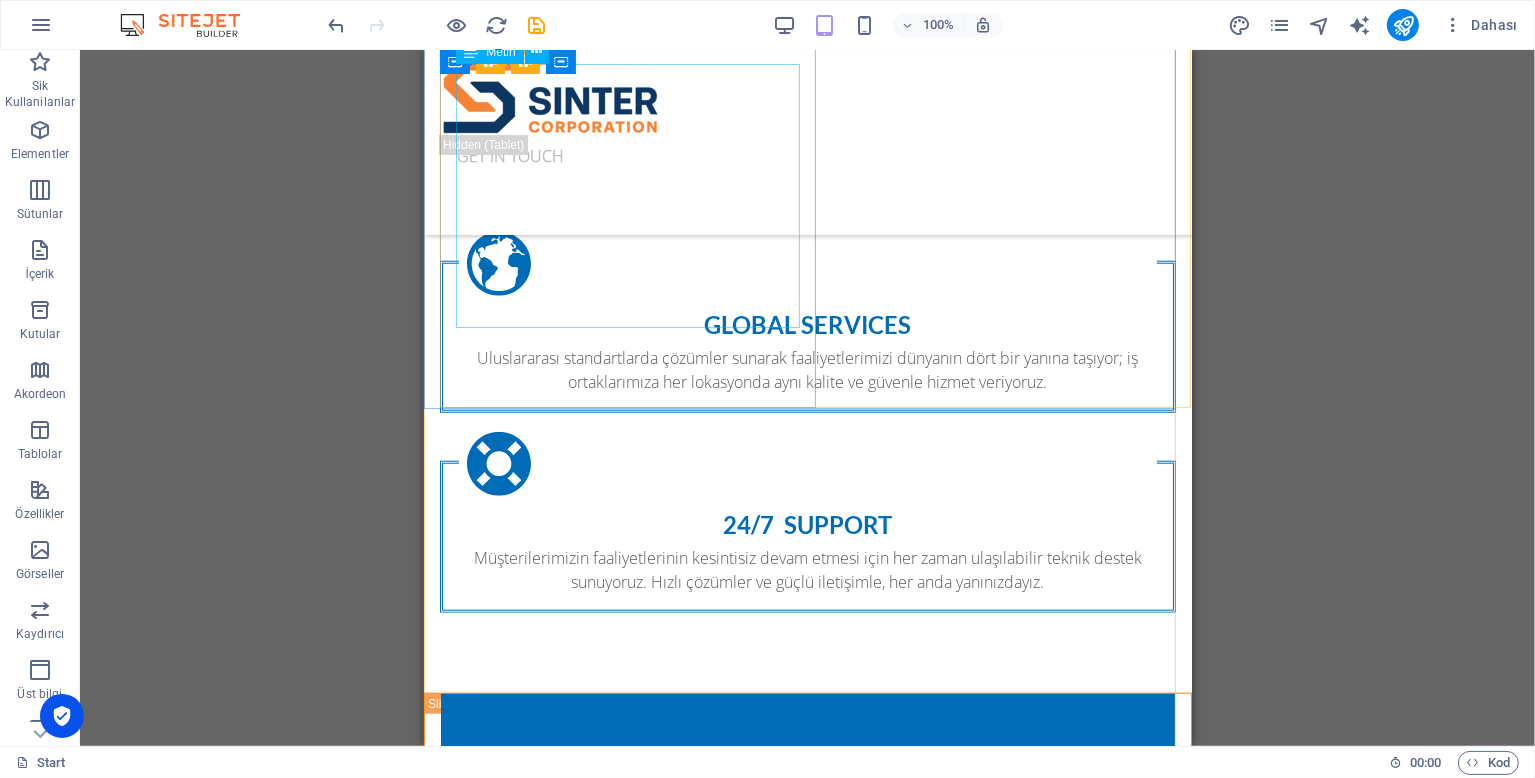 scroll, scrollTop: 1915, scrollLeft: 0, axis: vertical 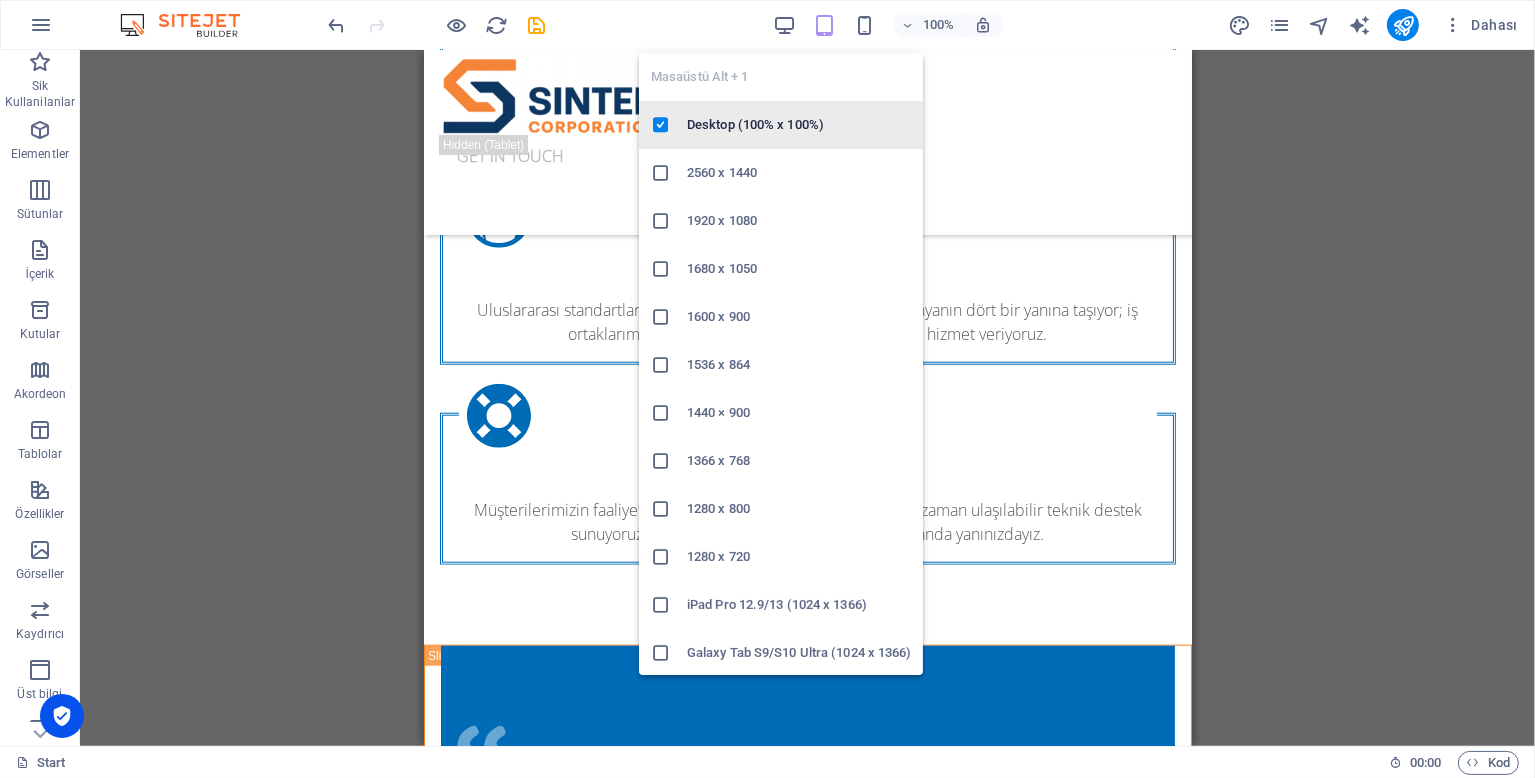 click on "Desktop (100% x 100%)" at bounding box center (799, 125) 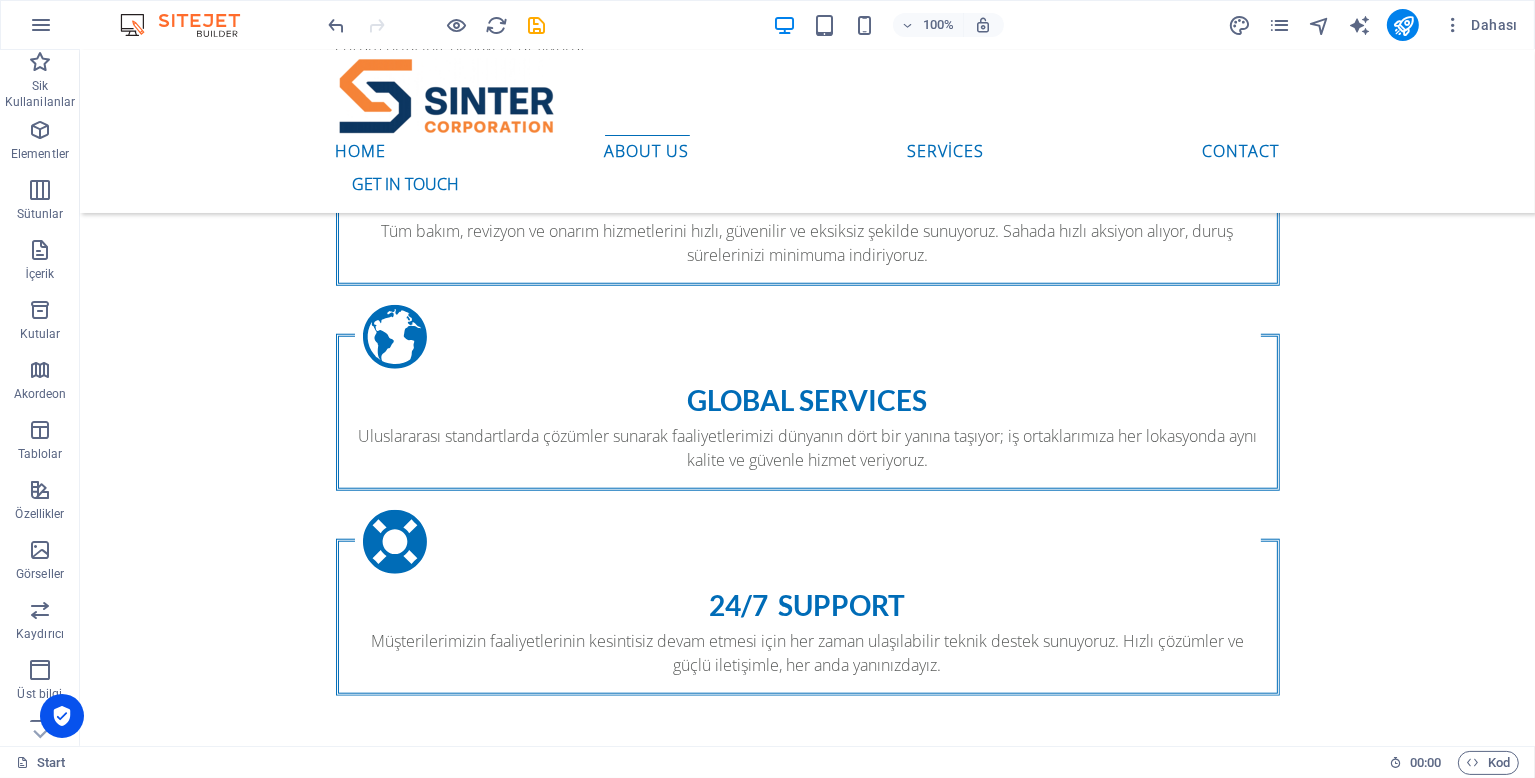 scroll, scrollTop: 1743, scrollLeft: 0, axis: vertical 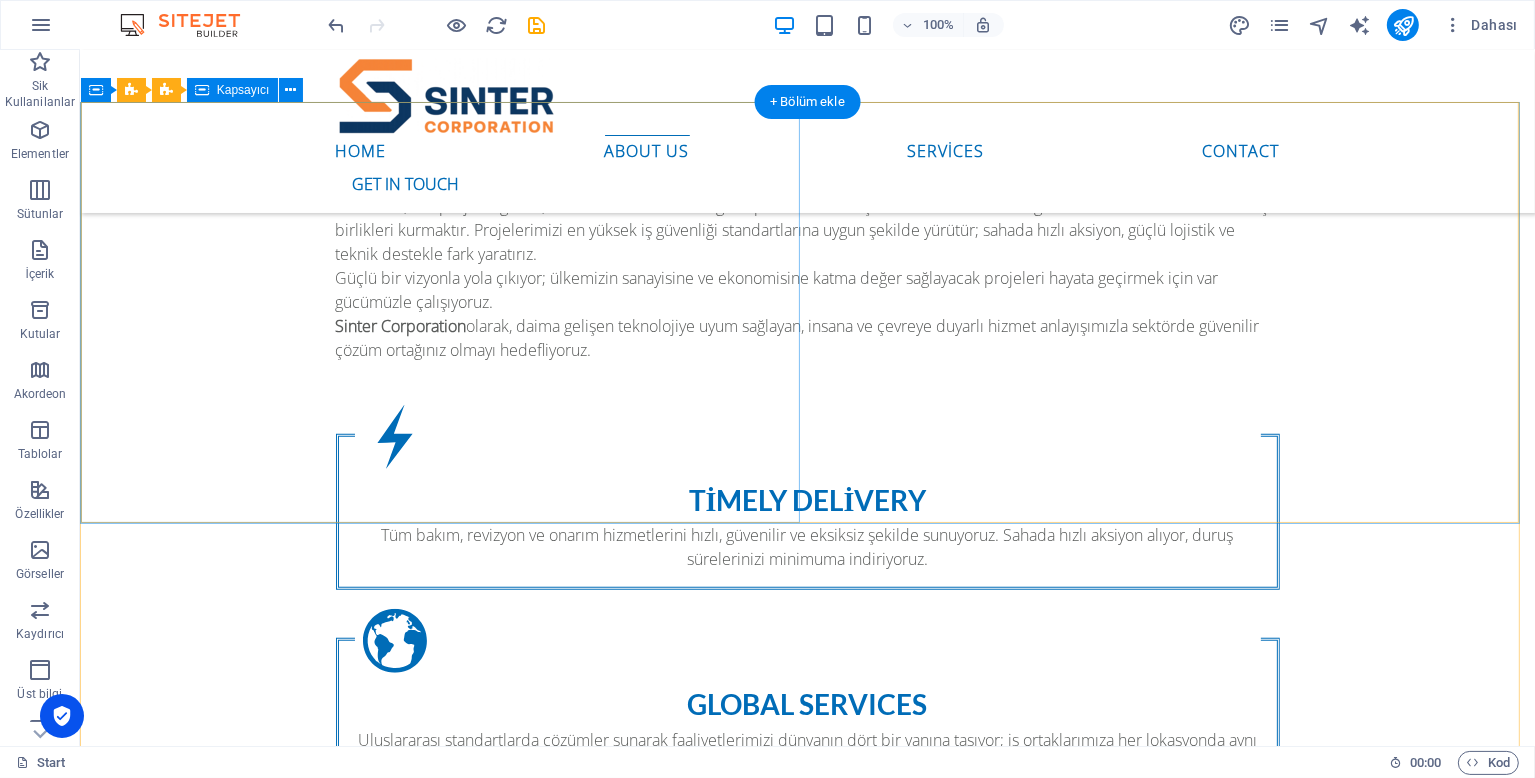 click on "Fantastic Service Projelerinizin ihtiyaç duyduğu hızlı müdahale, kesintisiz destek ve uluslararası standartlarda hizmet anlayışımızla faaliyetlerinizi her koşulda güvence altına alıyoruz. Deneyimli ekibimizle dünyanın her noktasına yüksek kaliteyi ulaştırıyor; işlerinizi planlandığı şekilde, zamanında ve sorunsuz yürütmeniz için yanınızda oluyoruz. Kalite, hız ve süreklilikten ödün vermeden, güçlü iletişim ve çözüm odaklı yaklaşımımızla değer katmayı hedefliyoruz." at bounding box center (806, 1199) 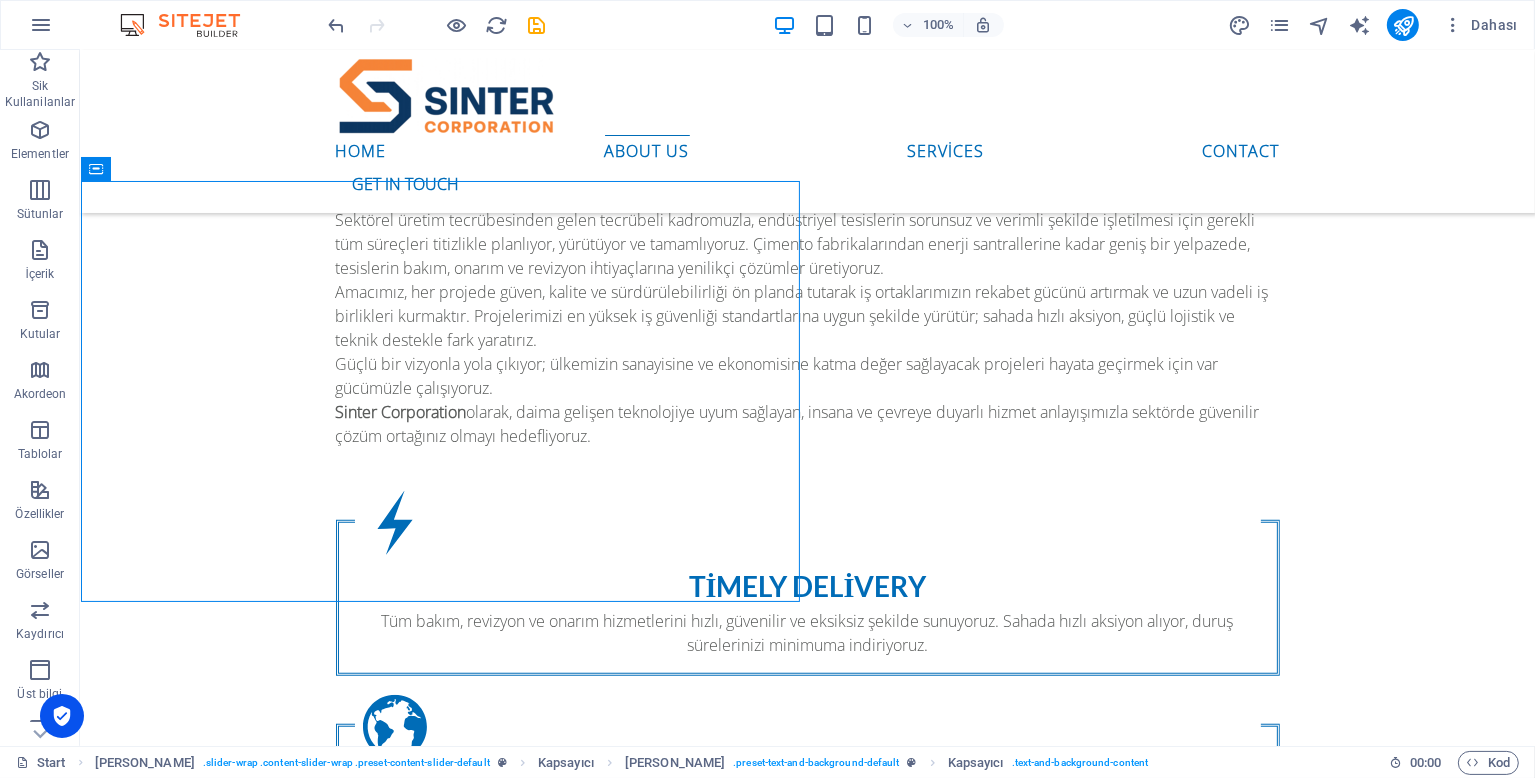scroll, scrollTop: 1417, scrollLeft: 0, axis: vertical 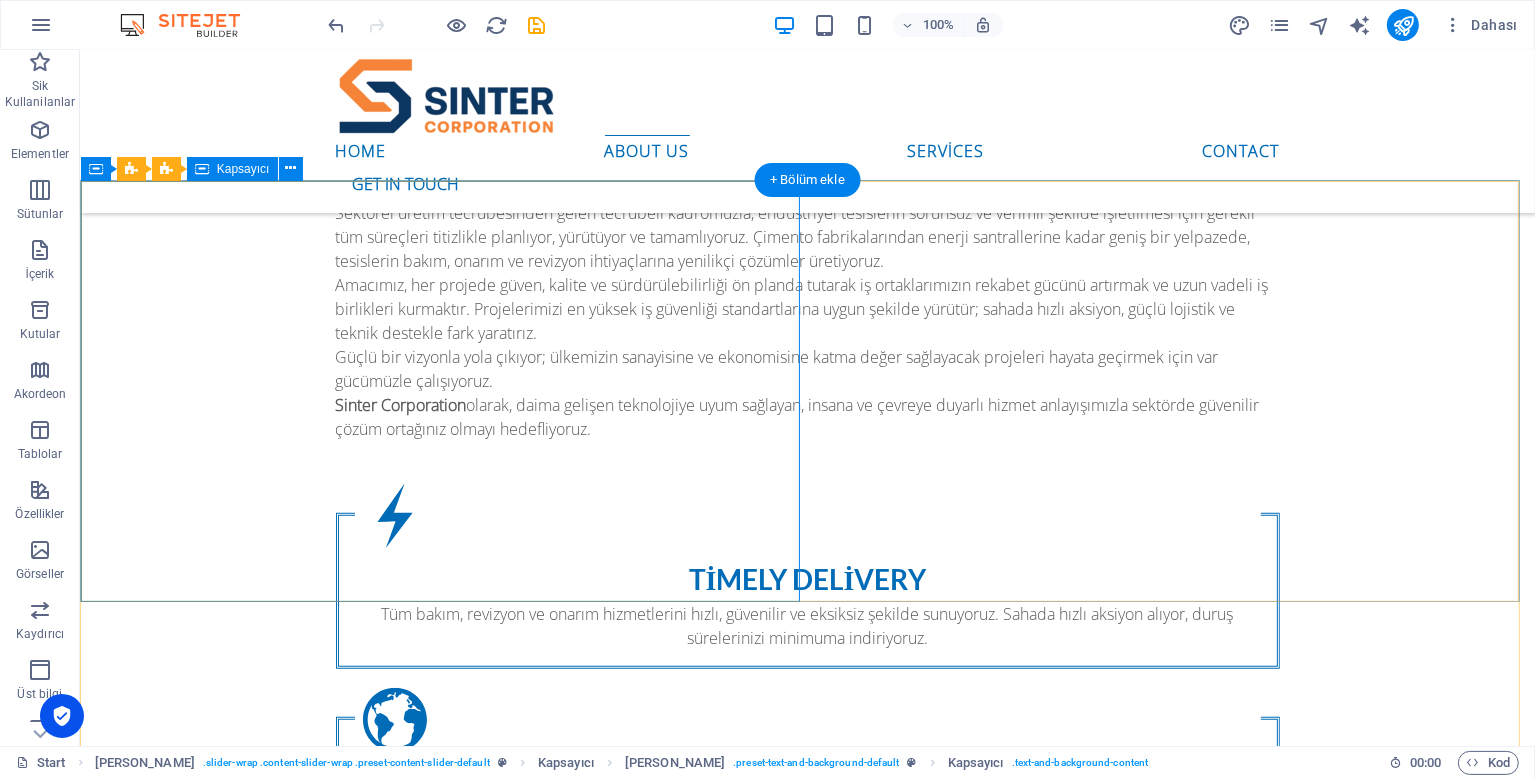 click on "Fantastic Service Projelerinizin ihtiyaç duyduğu hızlı müdahale, kesintisiz destek ve uluslararası standartlarda hizmet anlayışımızla faaliyetlerinizi her koşulda güvence altına alıyoruz. Deneyimli ekibimizle dünyanın her noktasına yüksek kaliteyi ulaştırıyor; işlerinizi planlandığı şekilde, zamanında ve sorunsuz yürütmeniz için yanınızda oluyoruz. Kalite, hız ve süreklilikten ödün vermeden, güçlü iletişim ve çözüm odaklı yaklaşımımızla değer katmayı hedefliyoruz." at bounding box center (806, 1278) 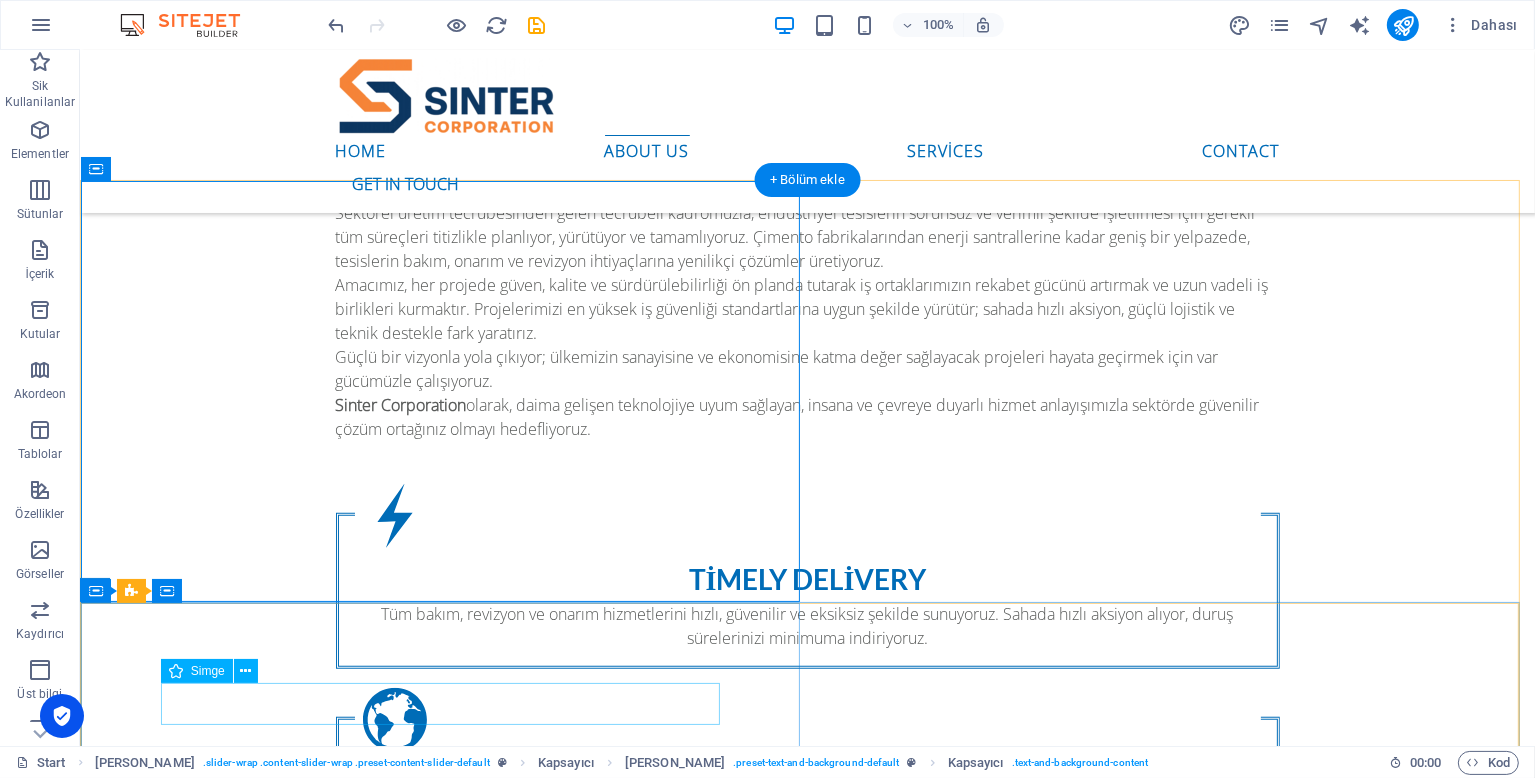 click at bounding box center [807, 2066] 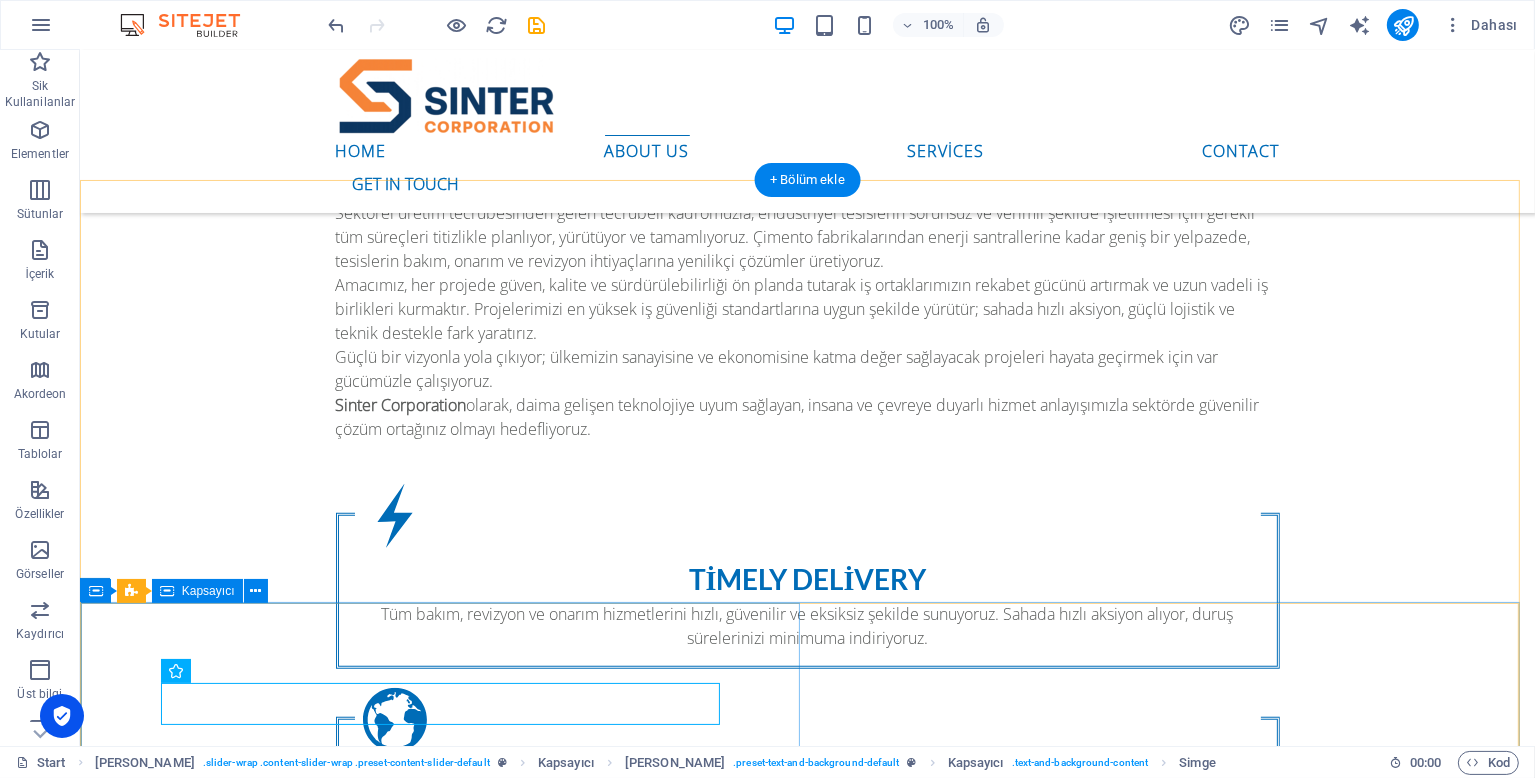 click on "You can rely on it Kurucularının sektörden gelen güçlü deneyimiyle şekillenen hizmet anlayışımızda önceliğimiz; yüksek kalite standartları, tam güven ortamı ve üst düzey iş güvenliğidir. Her projede edindiğimiz tecrübe ve uzmanlıkla şeffaf iletişim, titiz işçilik ve sürdürülebilir çözümler sunarak uzun vadeli iş birlikleri kurmayı amaçlıyoruz. Güvenilir hizmet yaklaşımımızla, iş sağlığı ve güvenliğinden ödün vermeden, kaliteyi her adımda öncelikli değerimiz olarak görüyor ve beklentileri aşan sonuçlar üretiyoruz." at bounding box center [806, 2104] 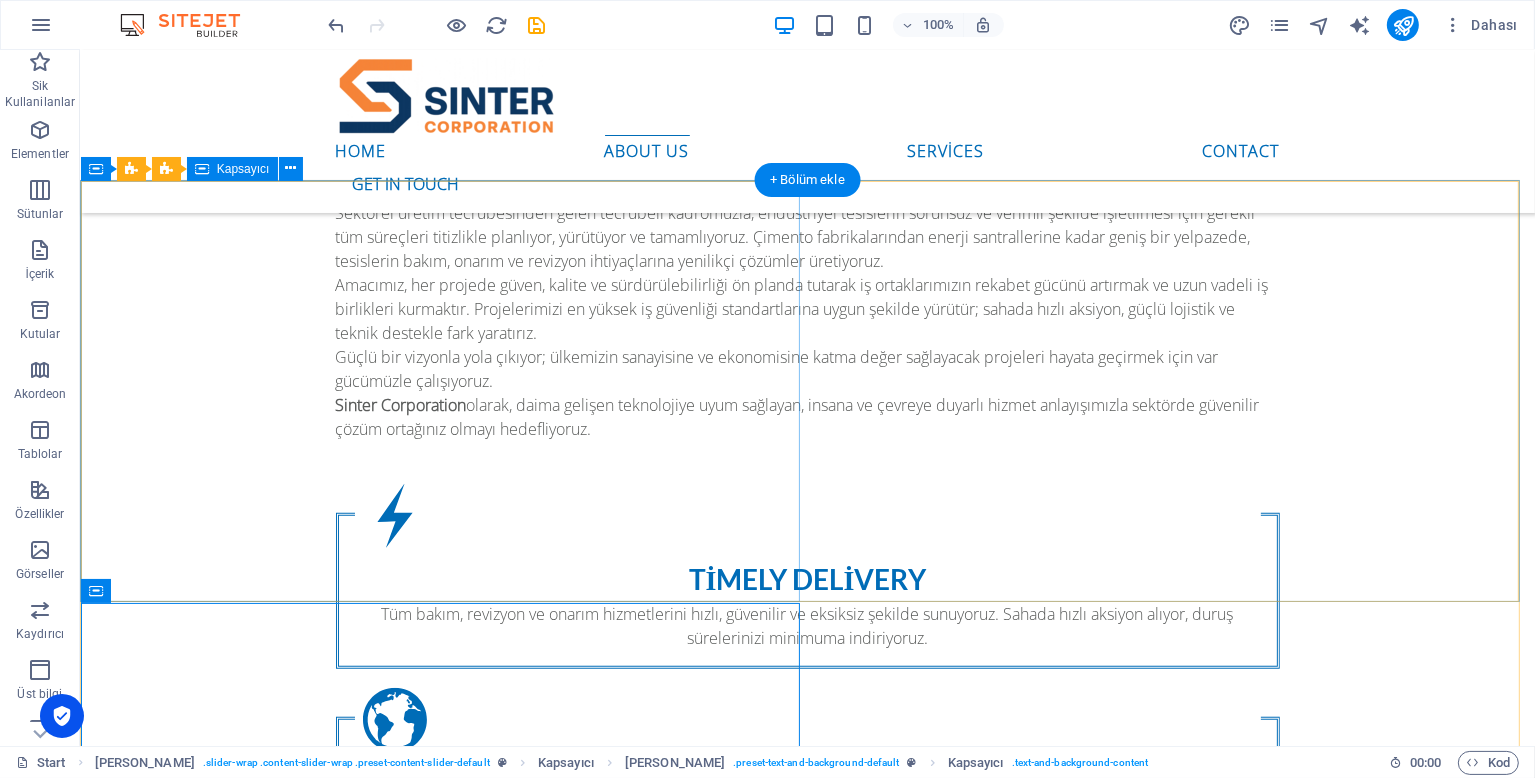 click on "Fantastic Service Projelerinizin ihtiyaç duyduğu hızlı müdahale, kesintisiz destek ve uluslararası standartlarda hizmet anlayışımızla faaliyetlerinizi her koşulda güvence altına alıyoruz. Deneyimli ekibimizle dünyanın her noktasına yüksek kaliteyi ulaştırıyor; işlerinizi planlandığı şekilde, zamanında ve sorunsuz yürütmeniz için yanınızda oluyoruz. Kalite, hız ve süreklilikten ödün vermeden, güçlü iletişim ve çözüm odaklı yaklaşımımızla değer katmayı hedefliyoruz." at bounding box center [806, 1278] 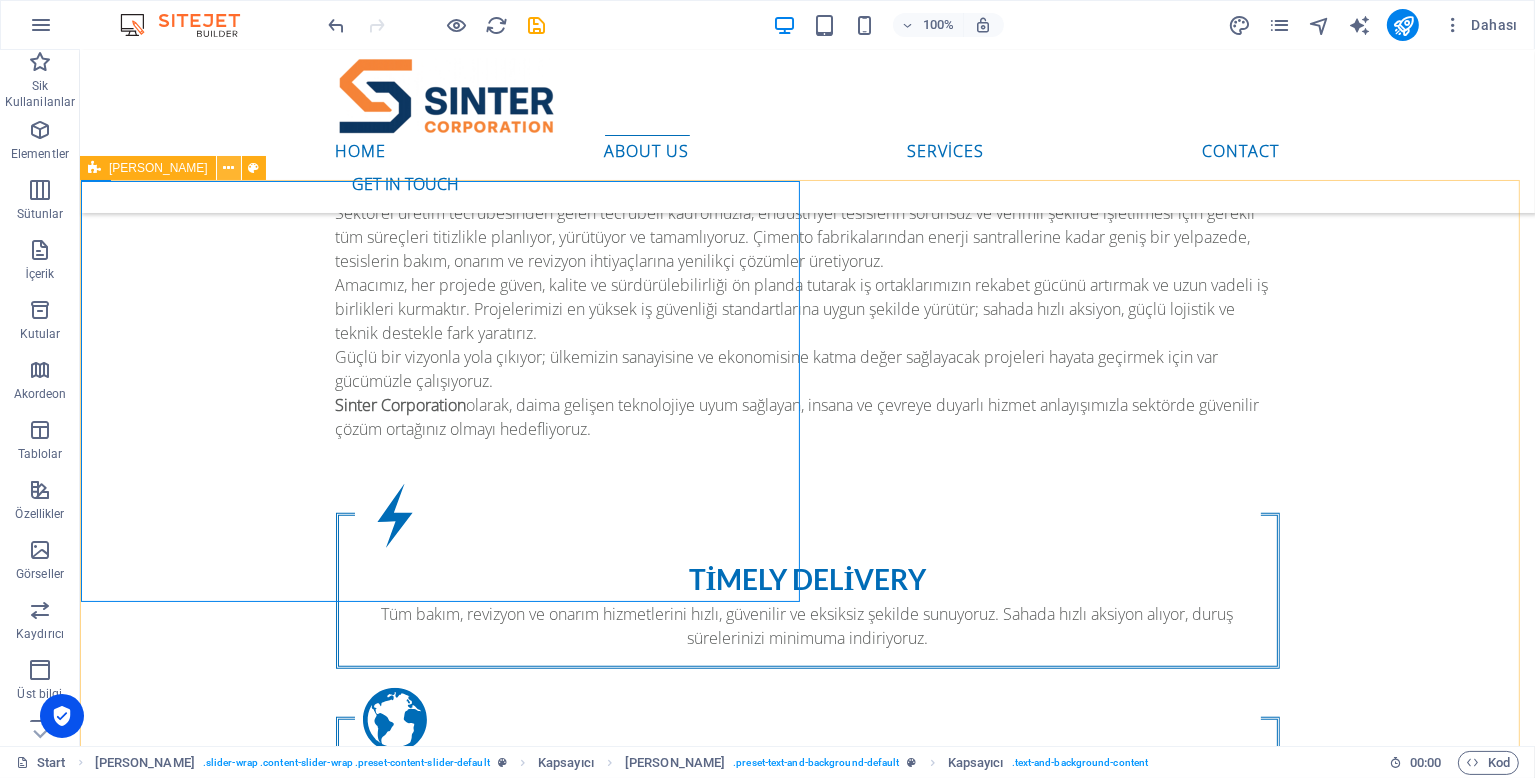 click at bounding box center [228, 168] 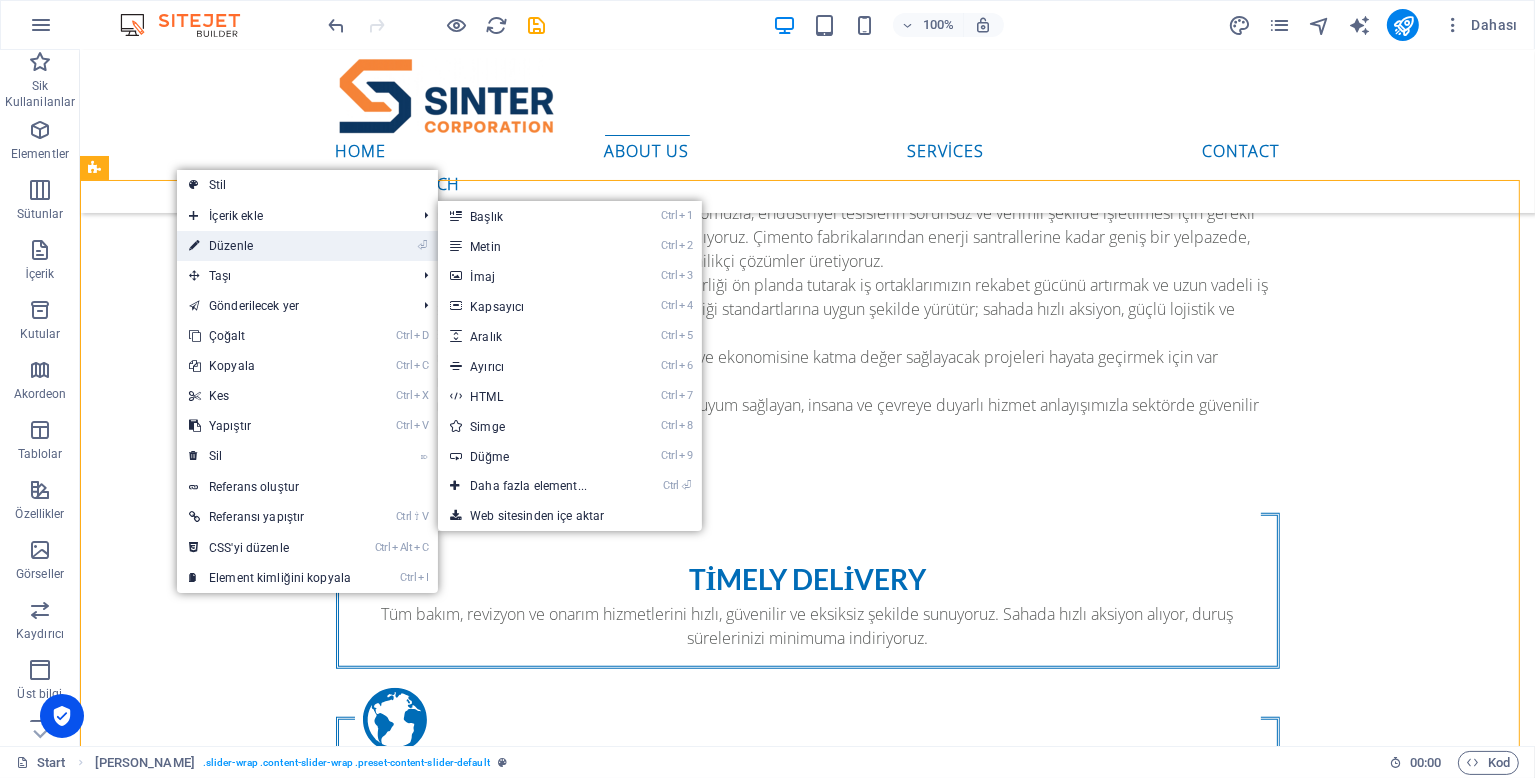 click on "⏎  Düzenle" at bounding box center [270, 246] 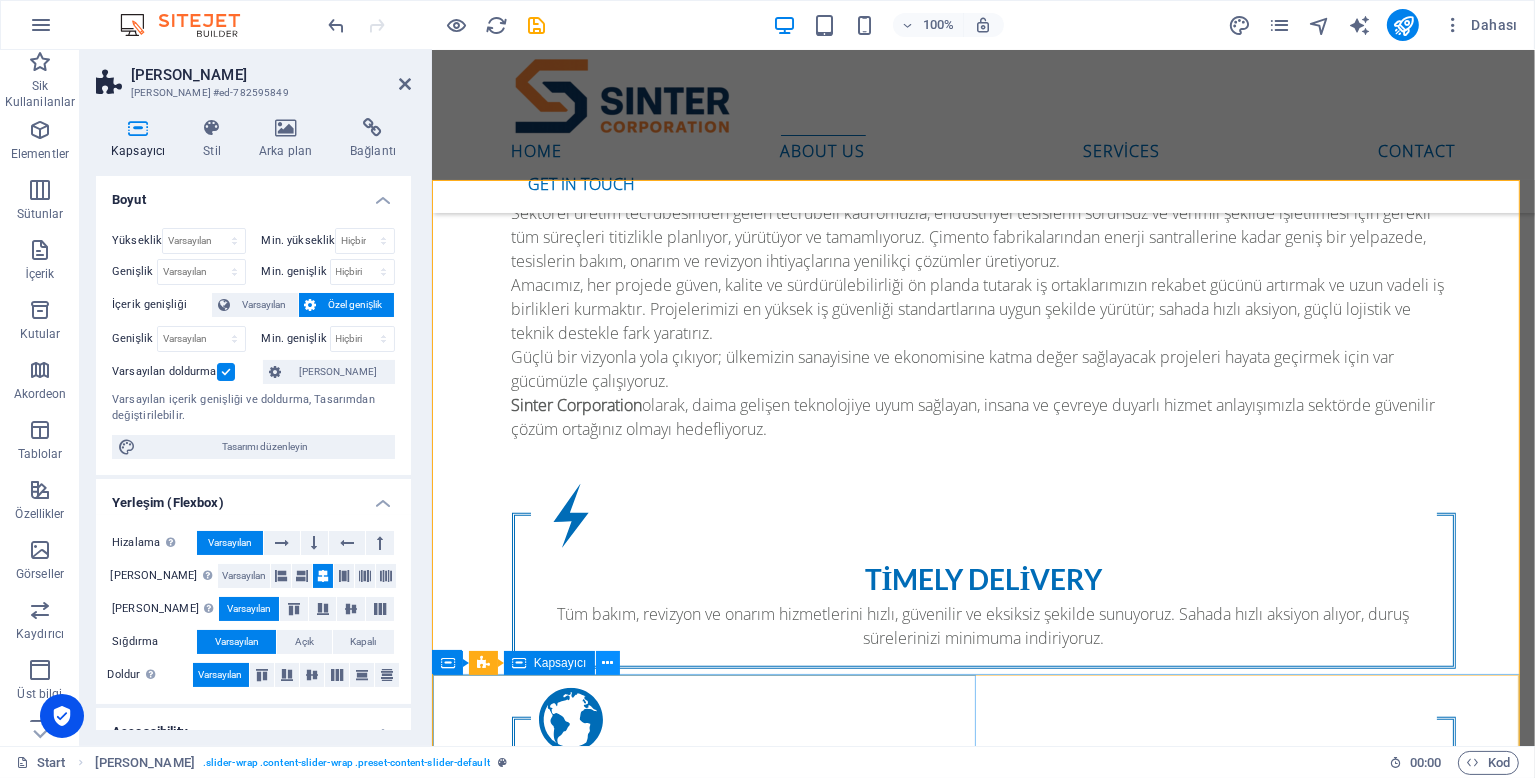 click at bounding box center [607, 663] 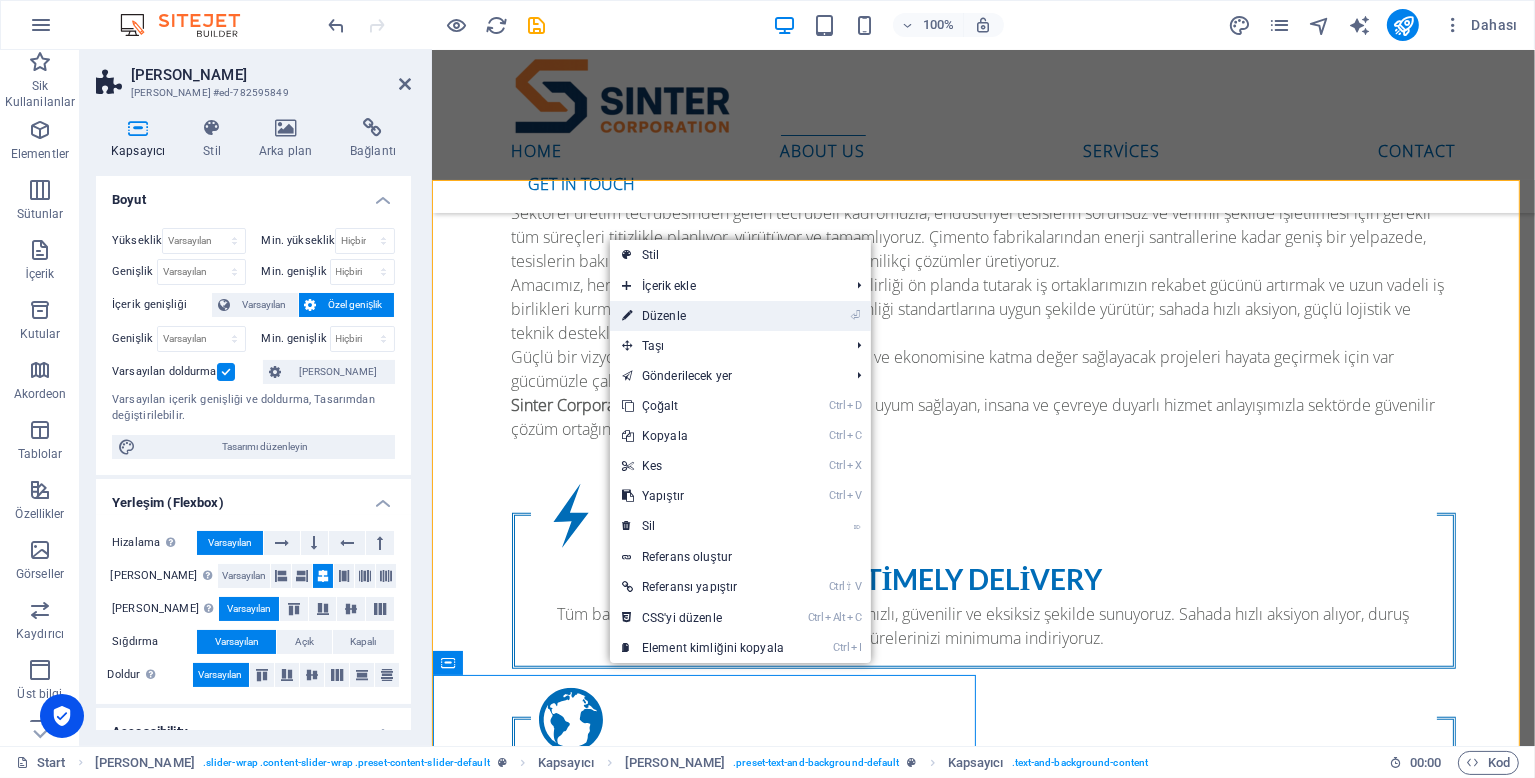 click on "⏎  Düzenle" at bounding box center (703, 316) 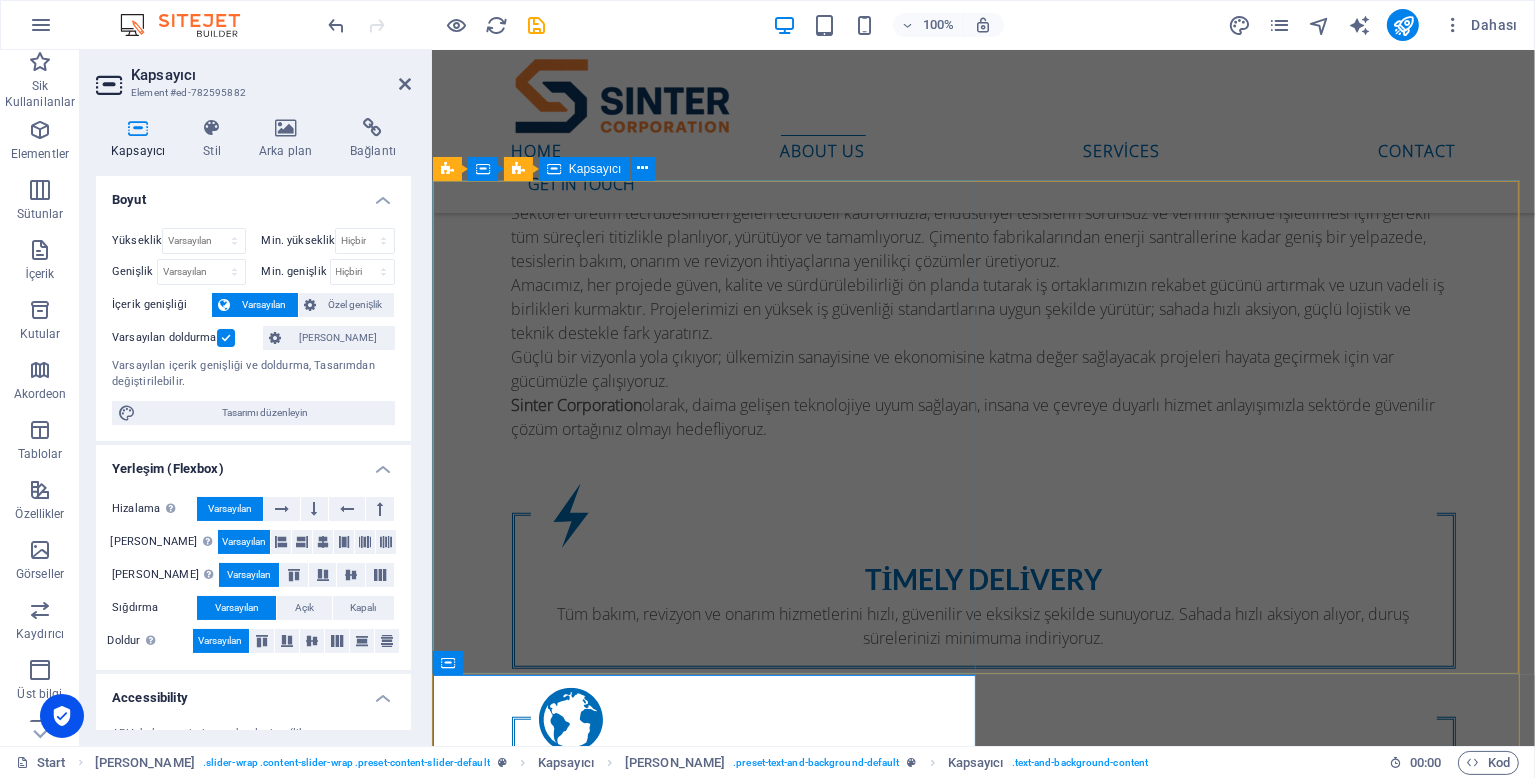 click on "Fantastic Service Projelerinizin ihtiyaç duyduğu hızlı müdahale, kesintisiz destek ve uluslararası standartlarda hizmet anlayışımızla faaliyetlerinizi her koşulda güvence altına alıyoruz. Deneyimli ekibimizle dünyanın her noktasına yüksek kaliteyi ulaştırıyor; işlerinizi planlandığı şekilde, zamanında ve sorunsuz yürütmeniz için yanınızda oluyoruz. Kalite, hız ve süreklilikten ödün vermeden, güçlü iletişim ve çözüm odaklı yaklaşımımızla değer katmayı hedefliyoruz." at bounding box center [982, 1278] 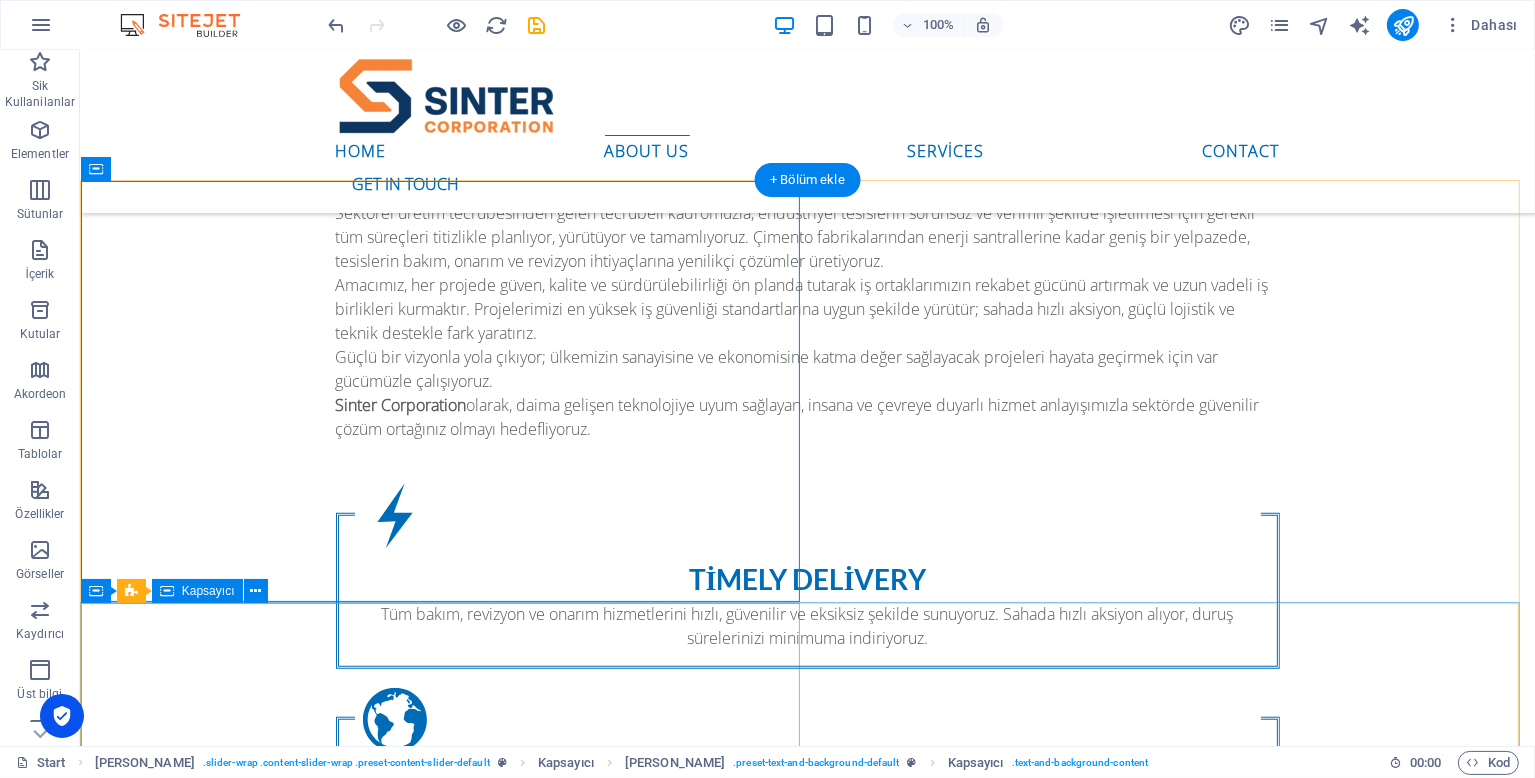click on "You can rely on it Kurucularının sektörden gelen güçlü deneyimiyle şekillenen hizmet anlayışımızda önceliğimiz; yüksek kalite standartları, tam güven ortamı ve üst düzey iş güvenliğidir. Her projede edindiğimiz tecrübe ve uzmanlıkla şeffaf iletişim, titiz işçilik ve sürdürülebilir çözümler sunarak uzun vadeli iş birlikleri kurmayı amaçlıyoruz. Güvenilir hizmet yaklaşımımızla, iş sağlığı ve güvenliğinden ödün vermeden, kaliteyi her adımda öncelikli değerimiz olarak görüyor ve beklentileri aşan sonuçlar üretiyoruz." at bounding box center (806, 2104) 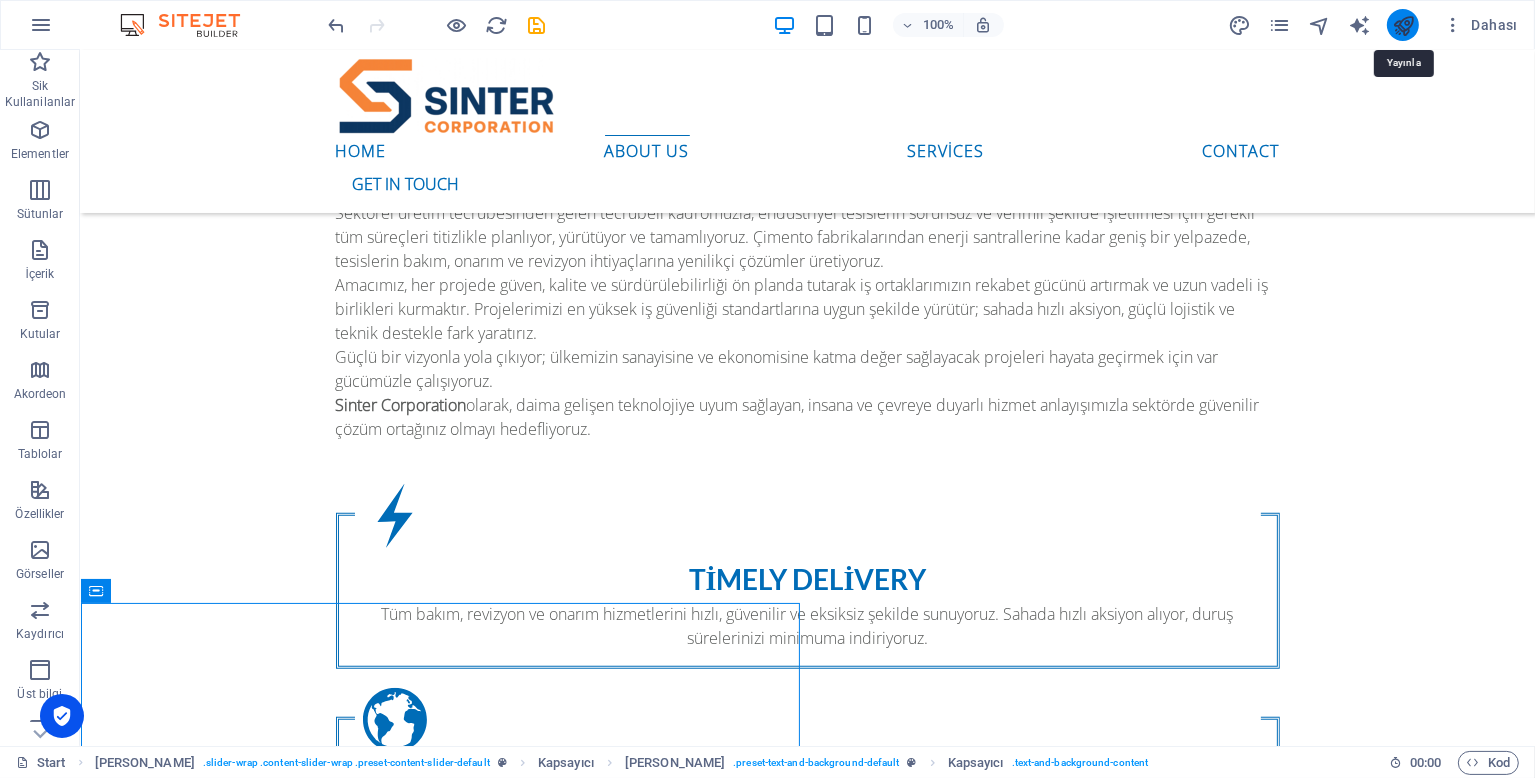 click at bounding box center (1403, 25) 